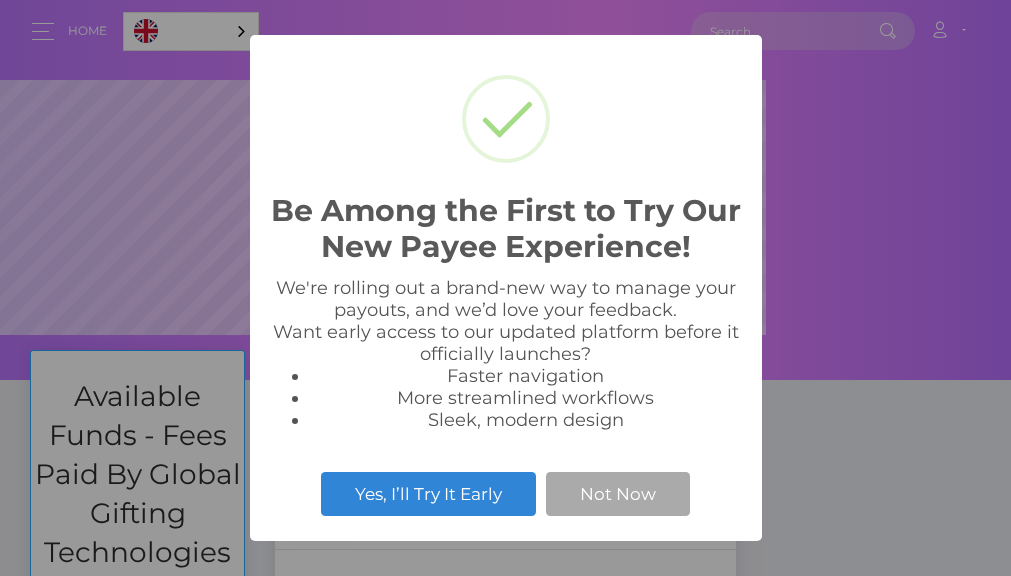 click on "Be Among the First to Try Our New Payee Experience! × We're rolling out a brand-new way to manage your payouts, and we’d love your feedback. Want early access to our updated platform before it officially launches? Faster navigation More streamlined workflows Sleek, modern design Yes, I’ll Try It Early Not Now" at bounding box center (505, 288) 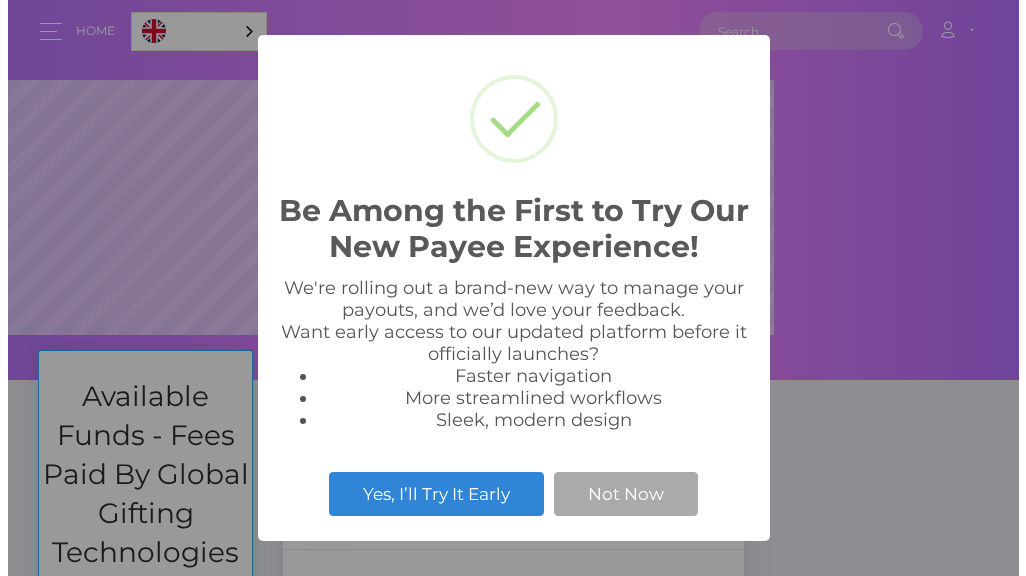 scroll, scrollTop: 0, scrollLeft: 0, axis: both 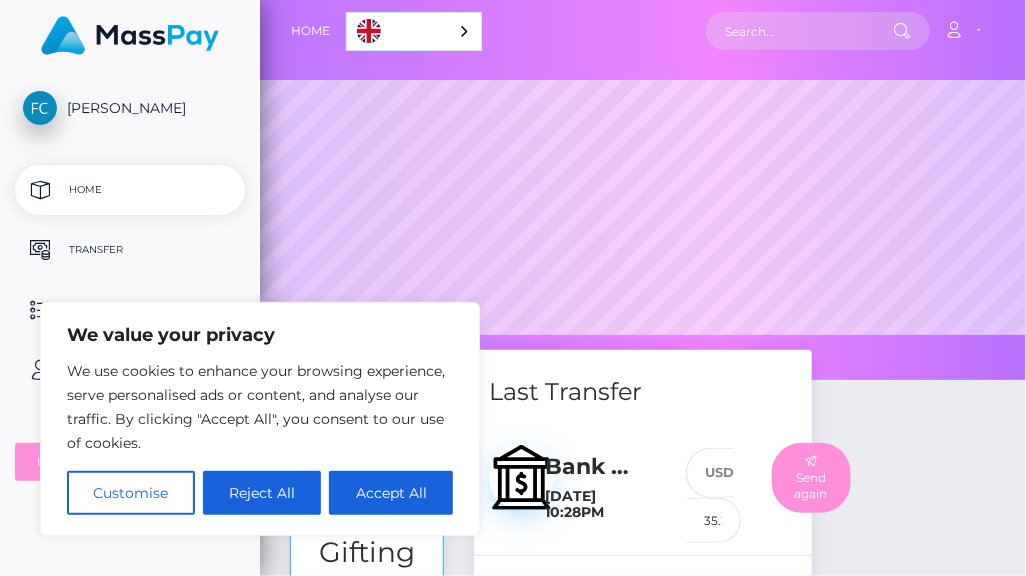 drag, startPoint x: 258, startPoint y: 486, endPoint x: 262, endPoint y: 473, distance: 13.601471 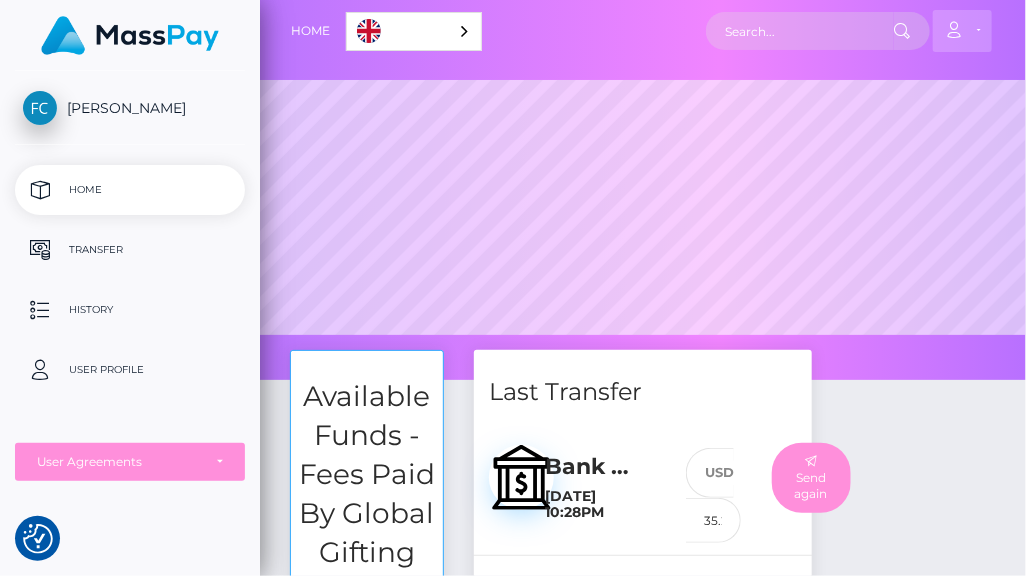 click on "Account" at bounding box center [962, 31] 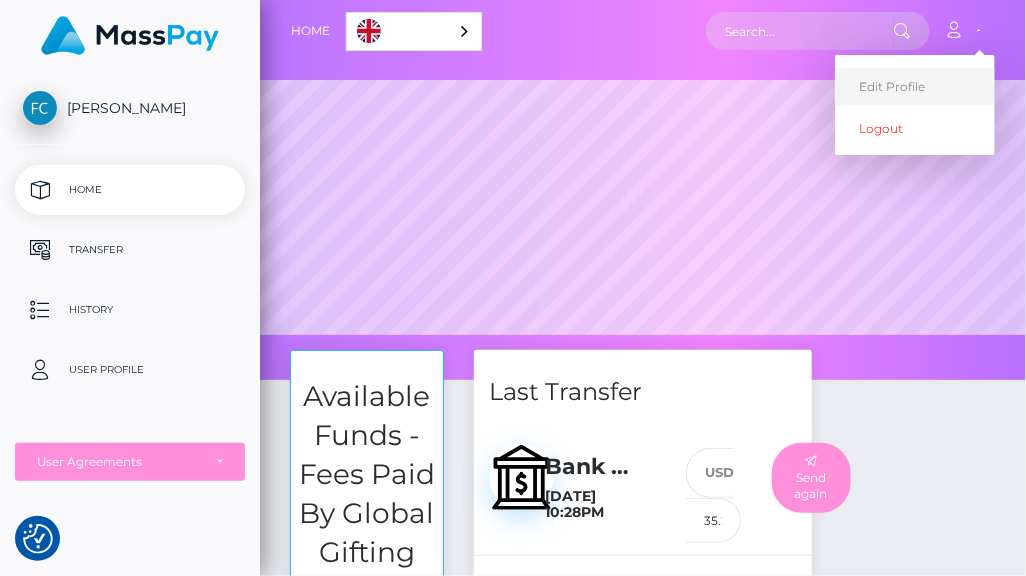 click on "Edit Profile" at bounding box center (915, 86) 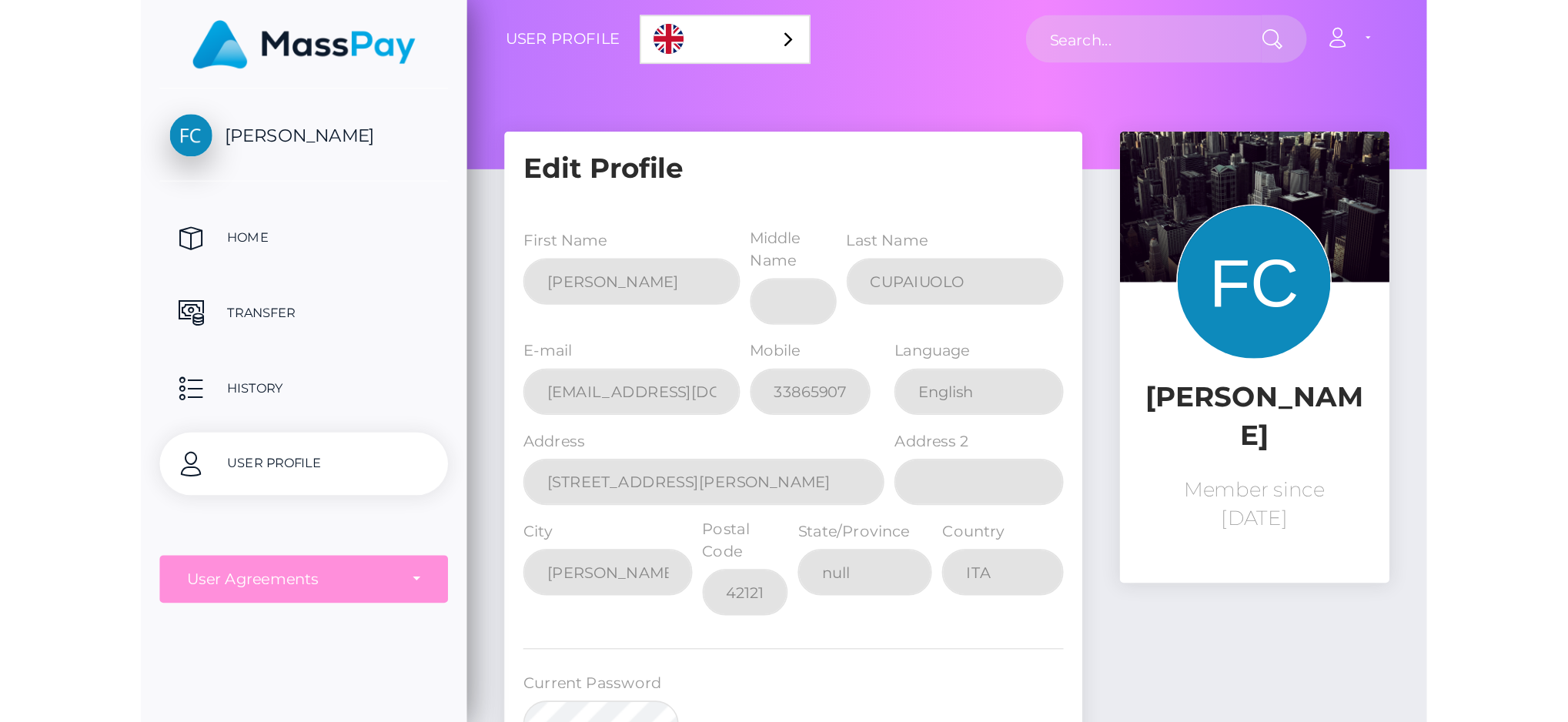 scroll, scrollTop: 0, scrollLeft: 0, axis: both 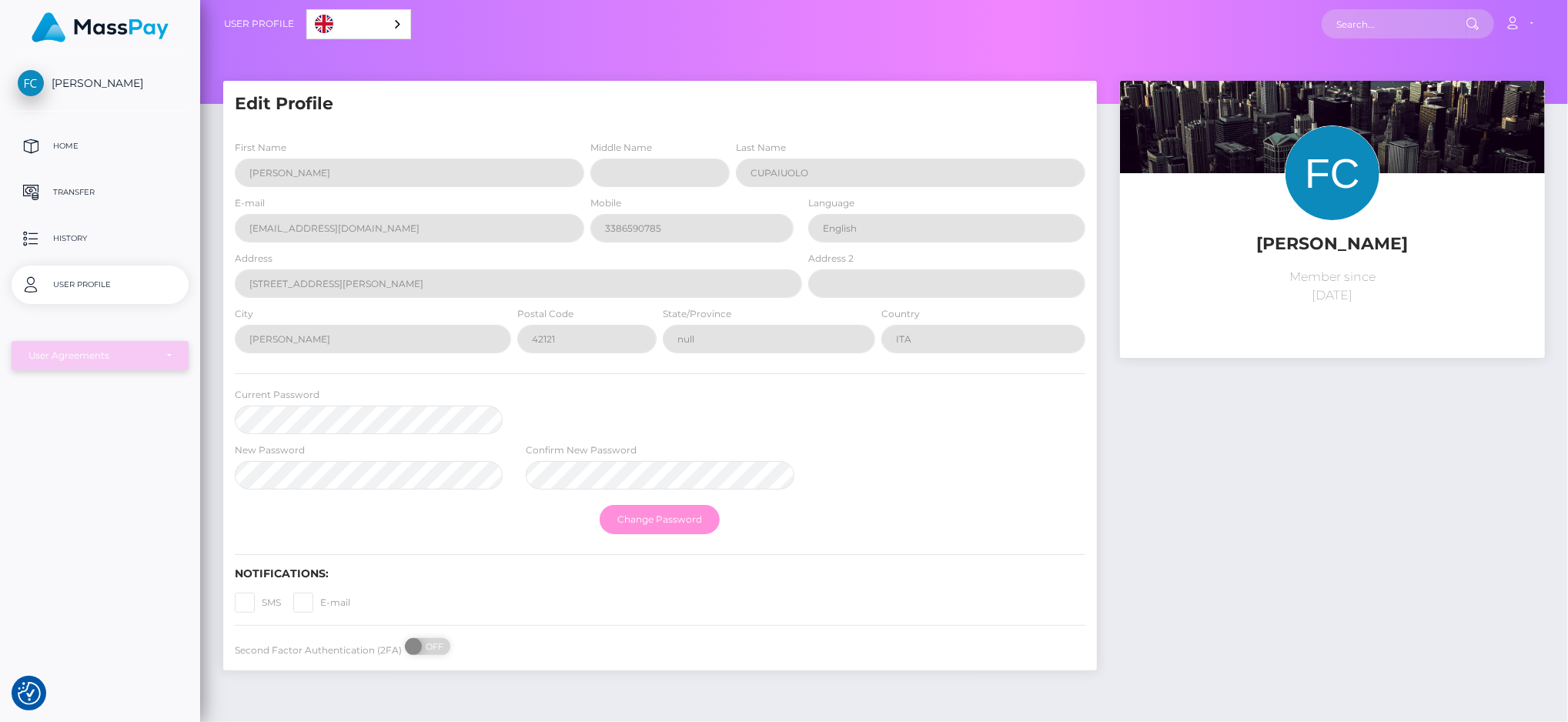 click on "User Agreements" at bounding box center [92, 356] 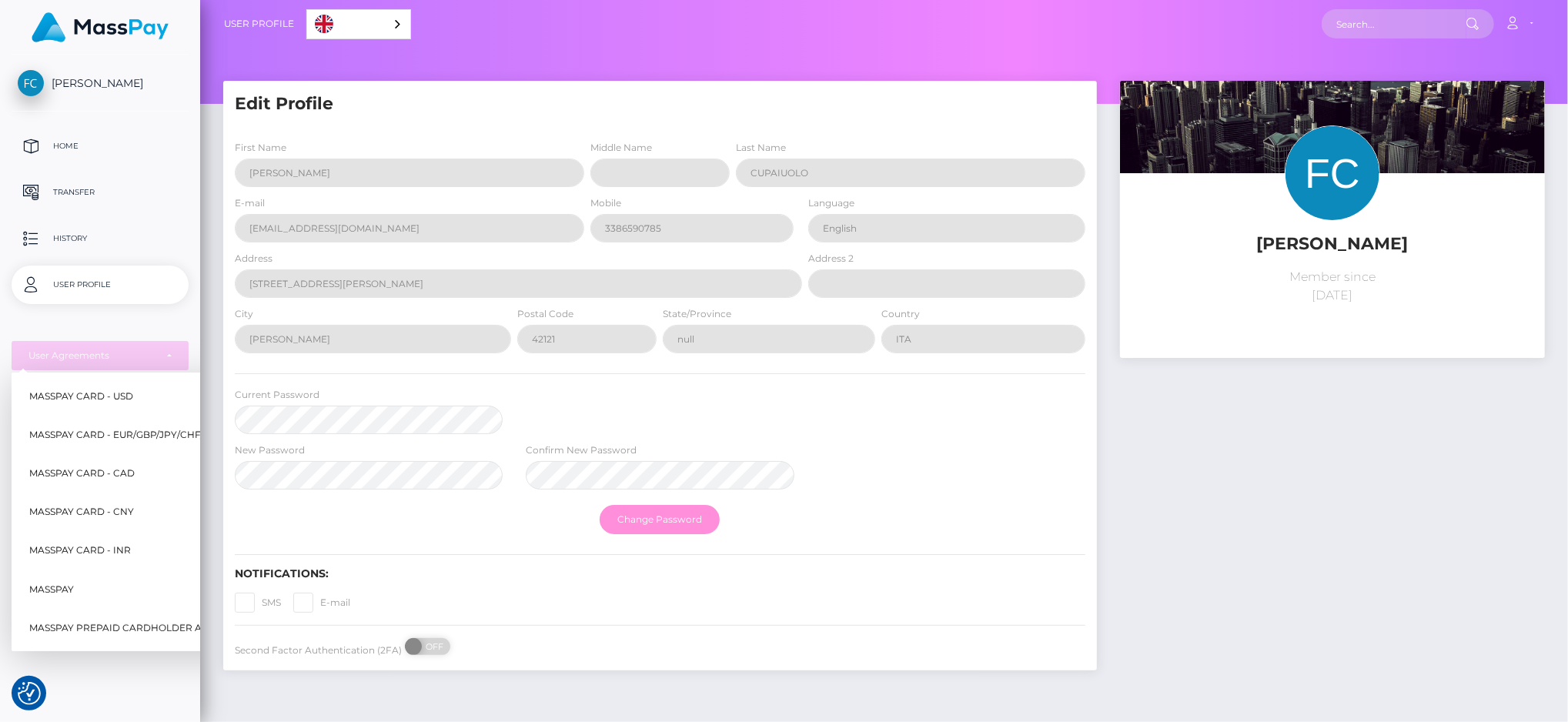 click on "MassPay" at bounding box center (154, 589) 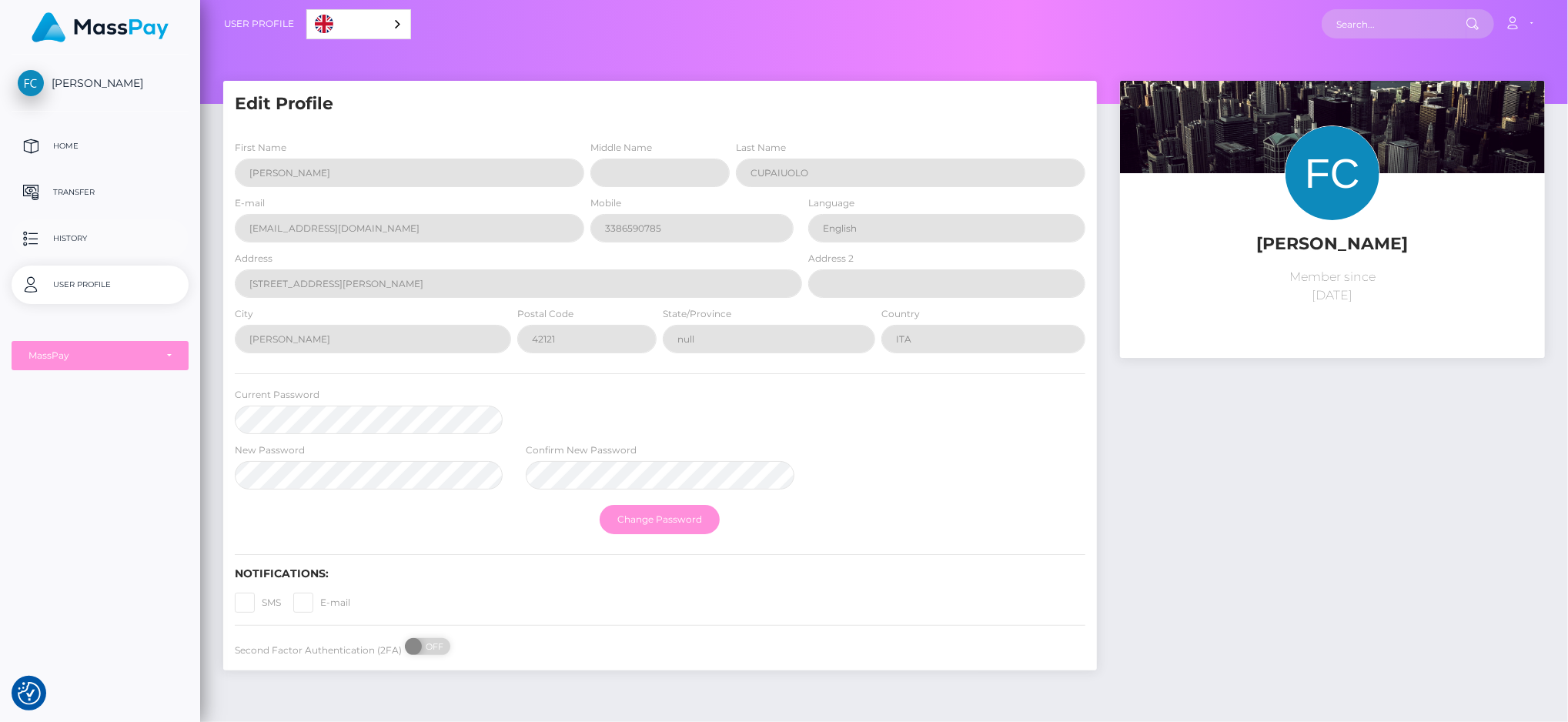 click on "History" at bounding box center (100, 239) 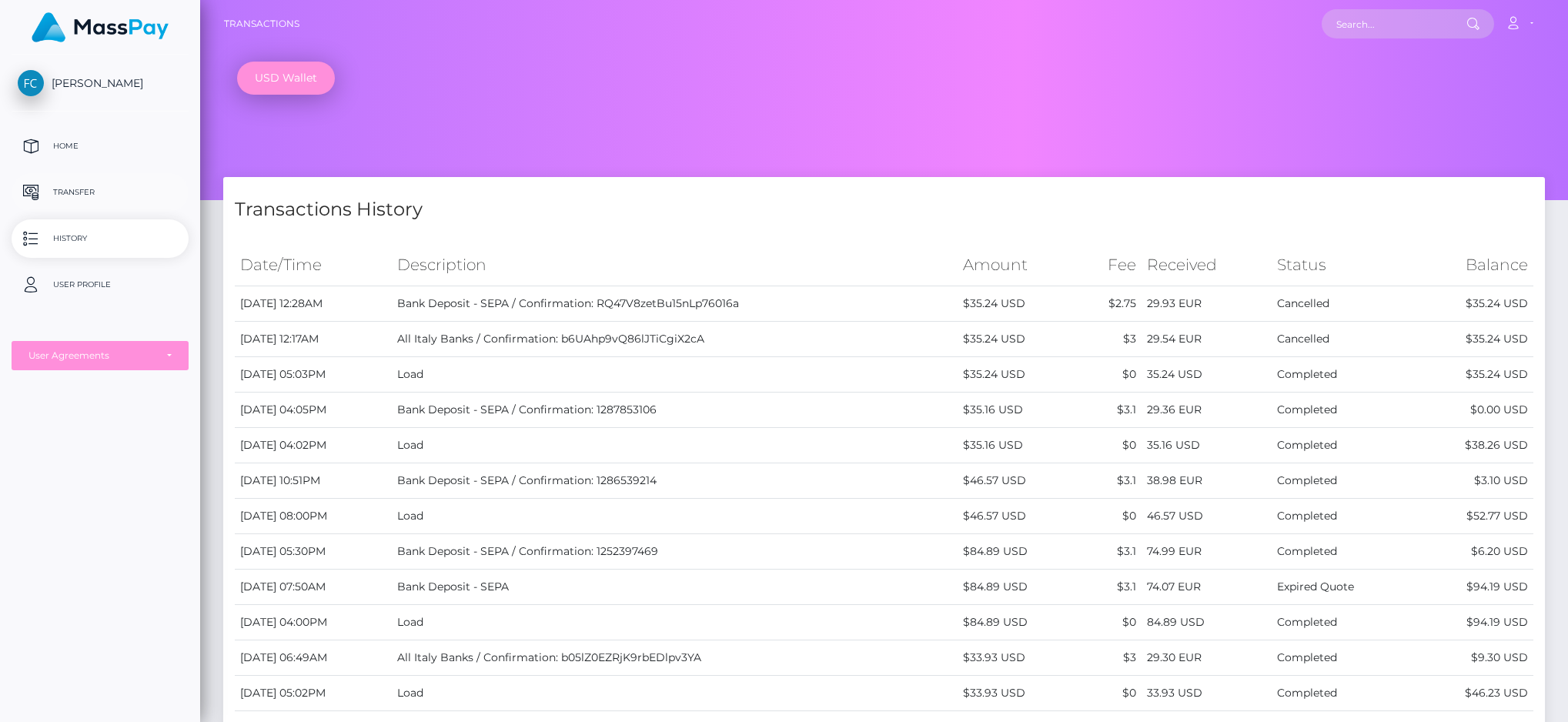 scroll, scrollTop: 0, scrollLeft: 0, axis: both 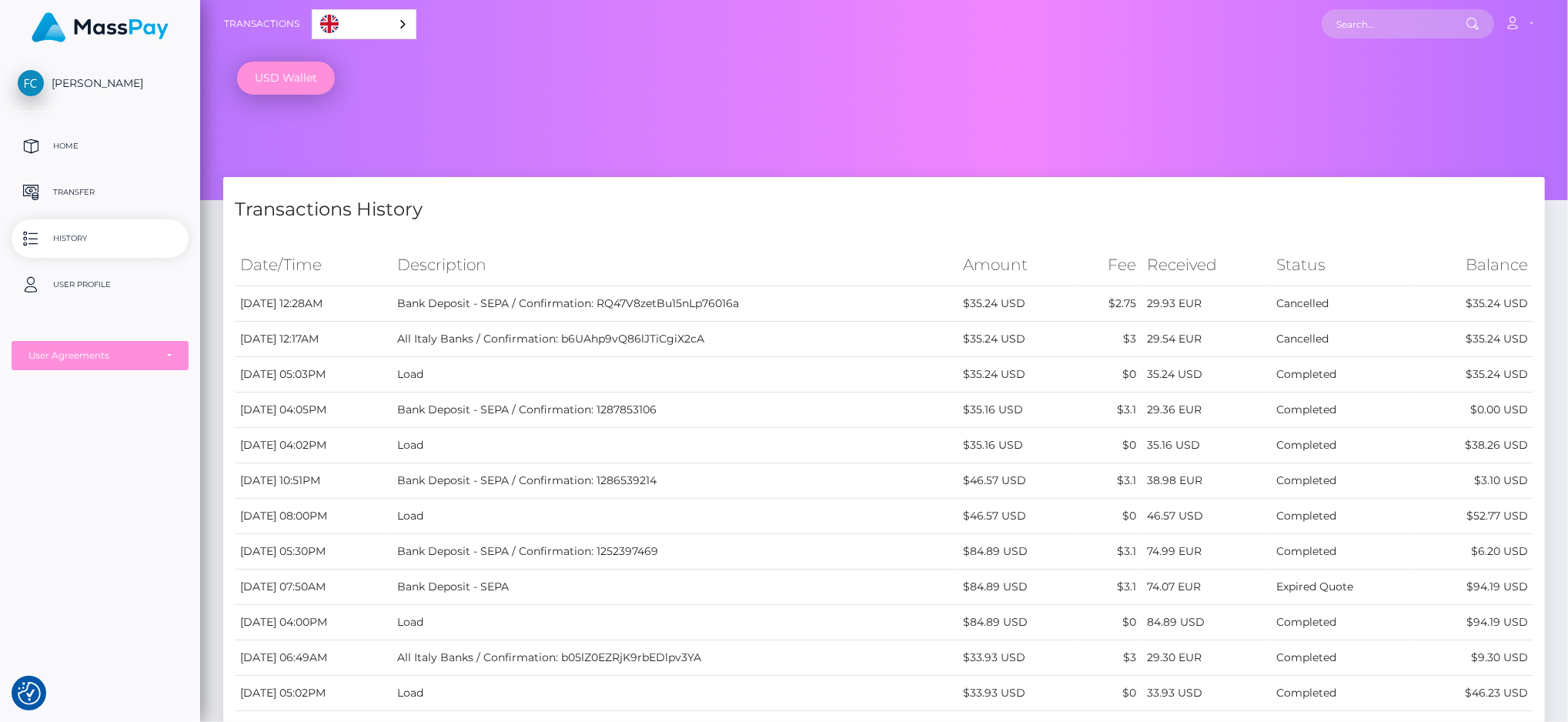 click on "Transfer" at bounding box center [100, 192] 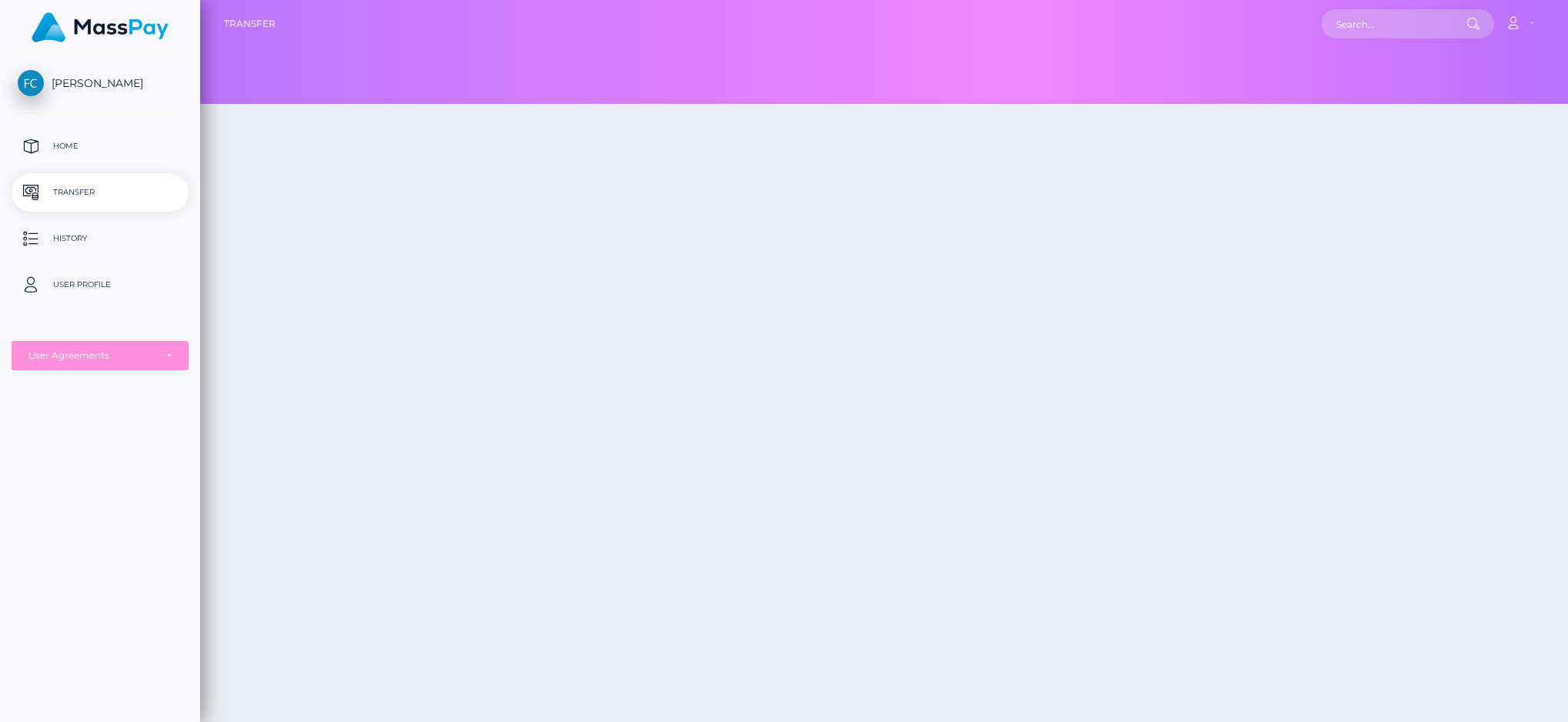 scroll, scrollTop: 0, scrollLeft: 0, axis: both 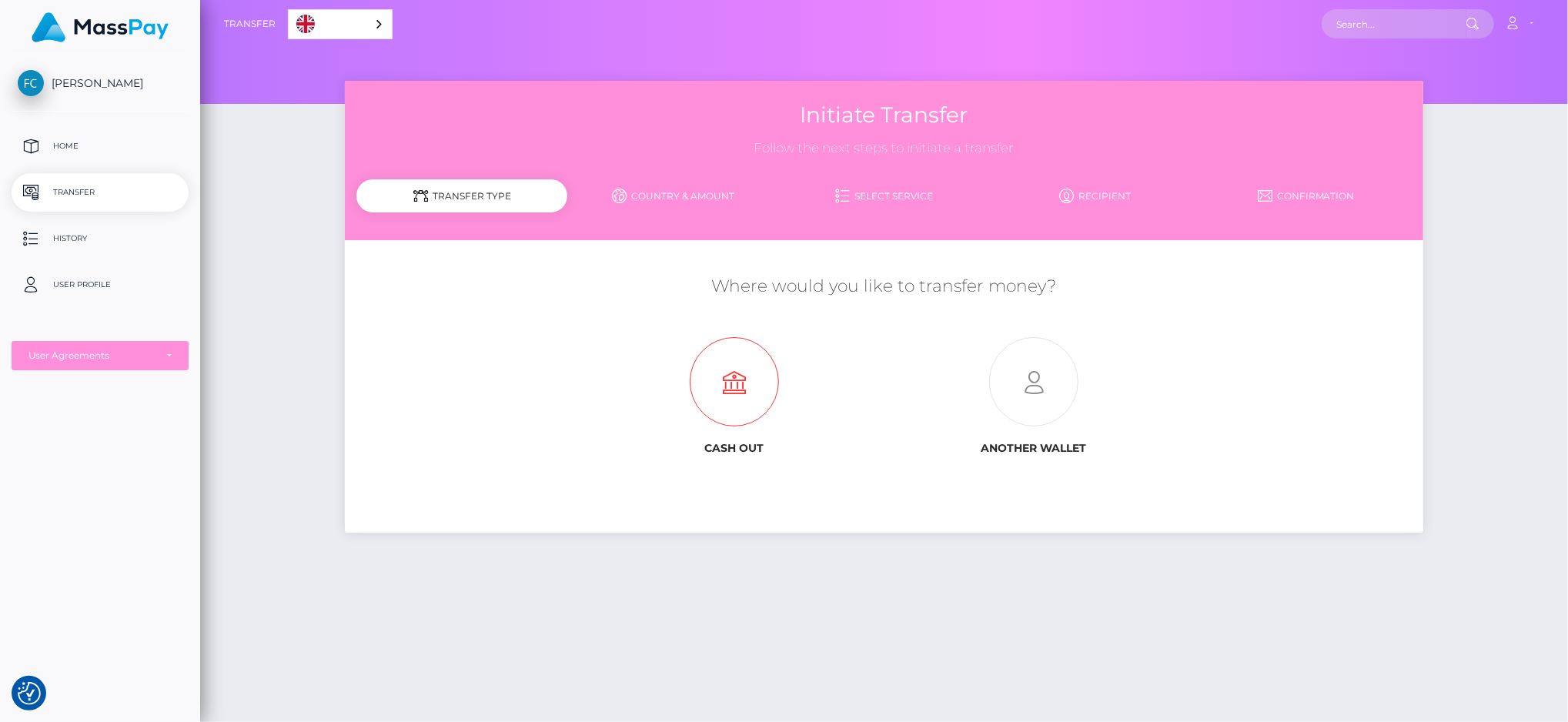 click at bounding box center [734, 383] 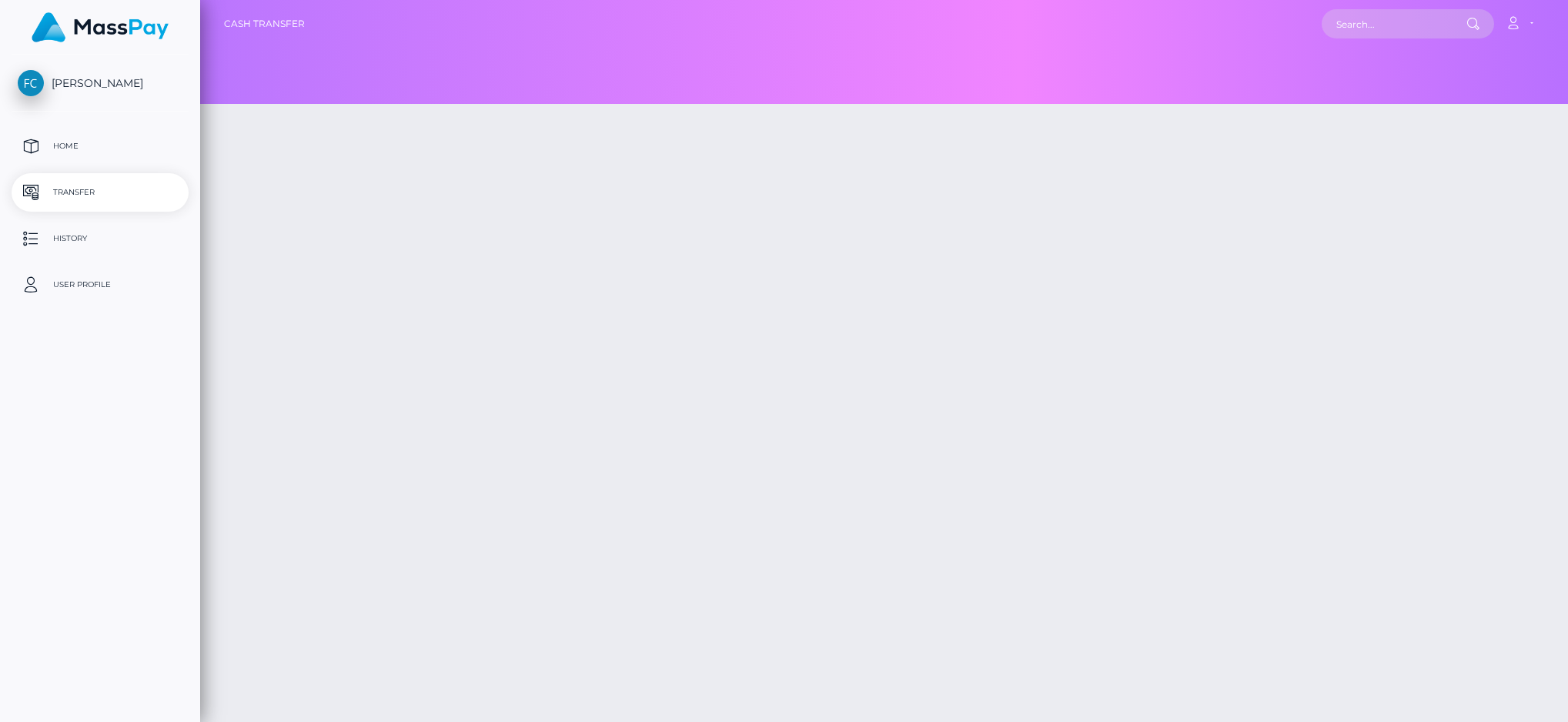 scroll, scrollTop: 0, scrollLeft: 0, axis: both 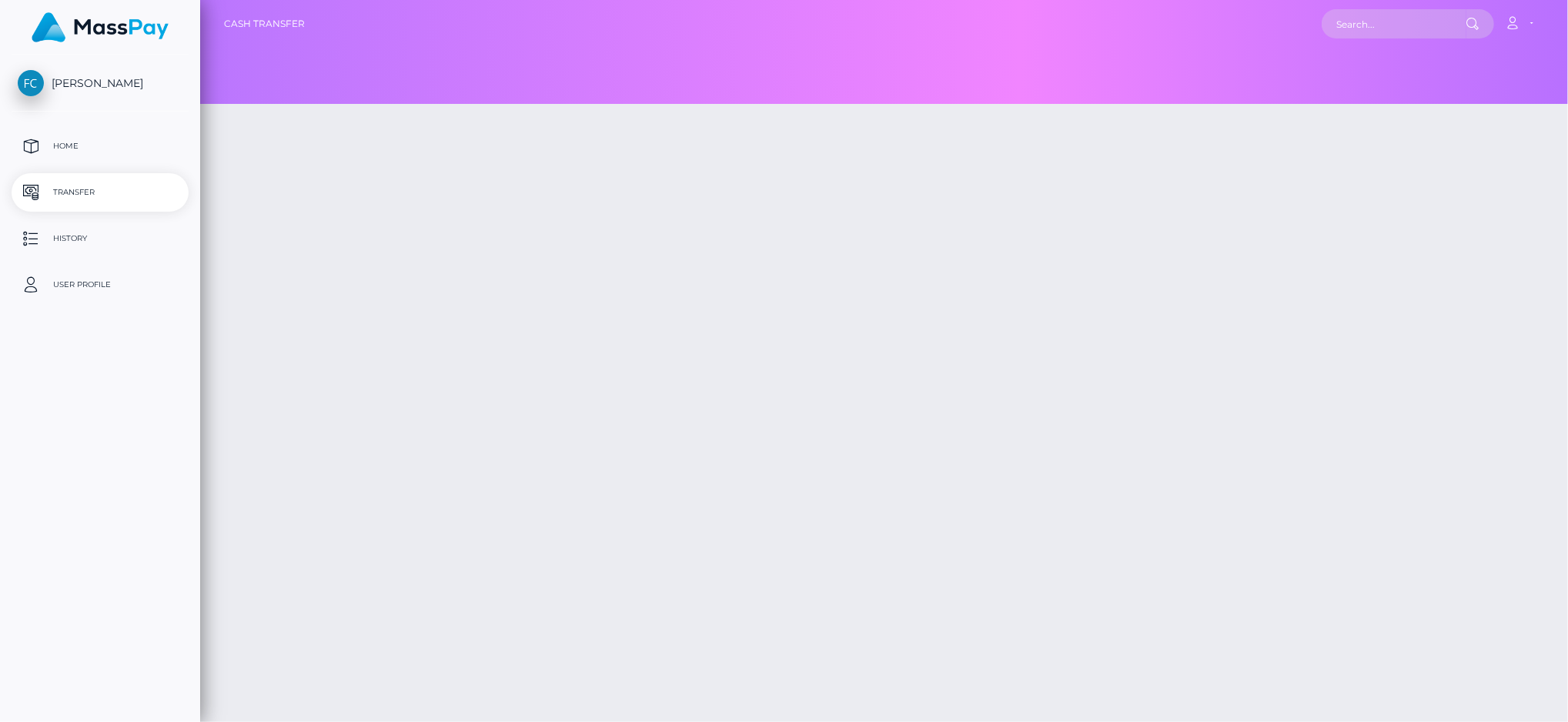 type on "35.24" 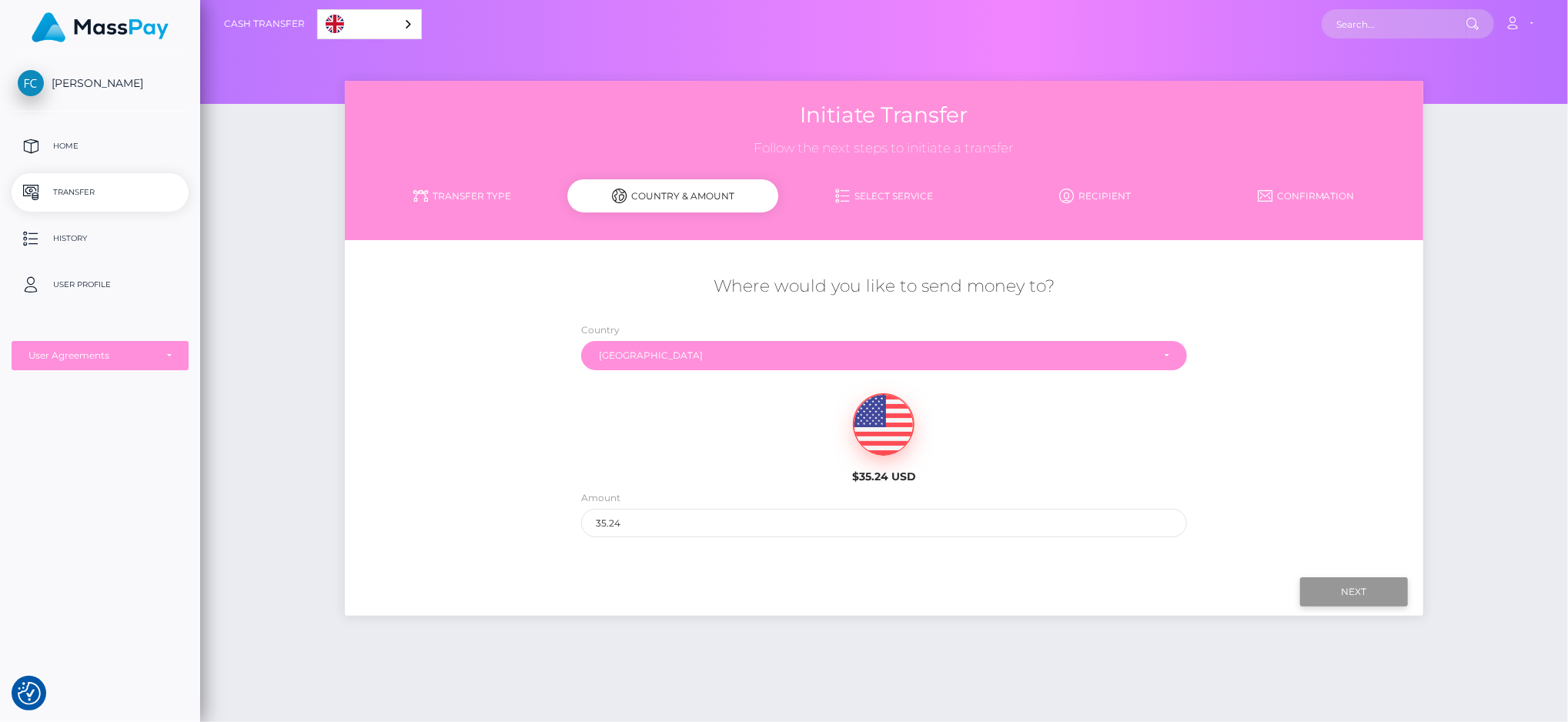 click on "Next" at bounding box center (1354, 592) 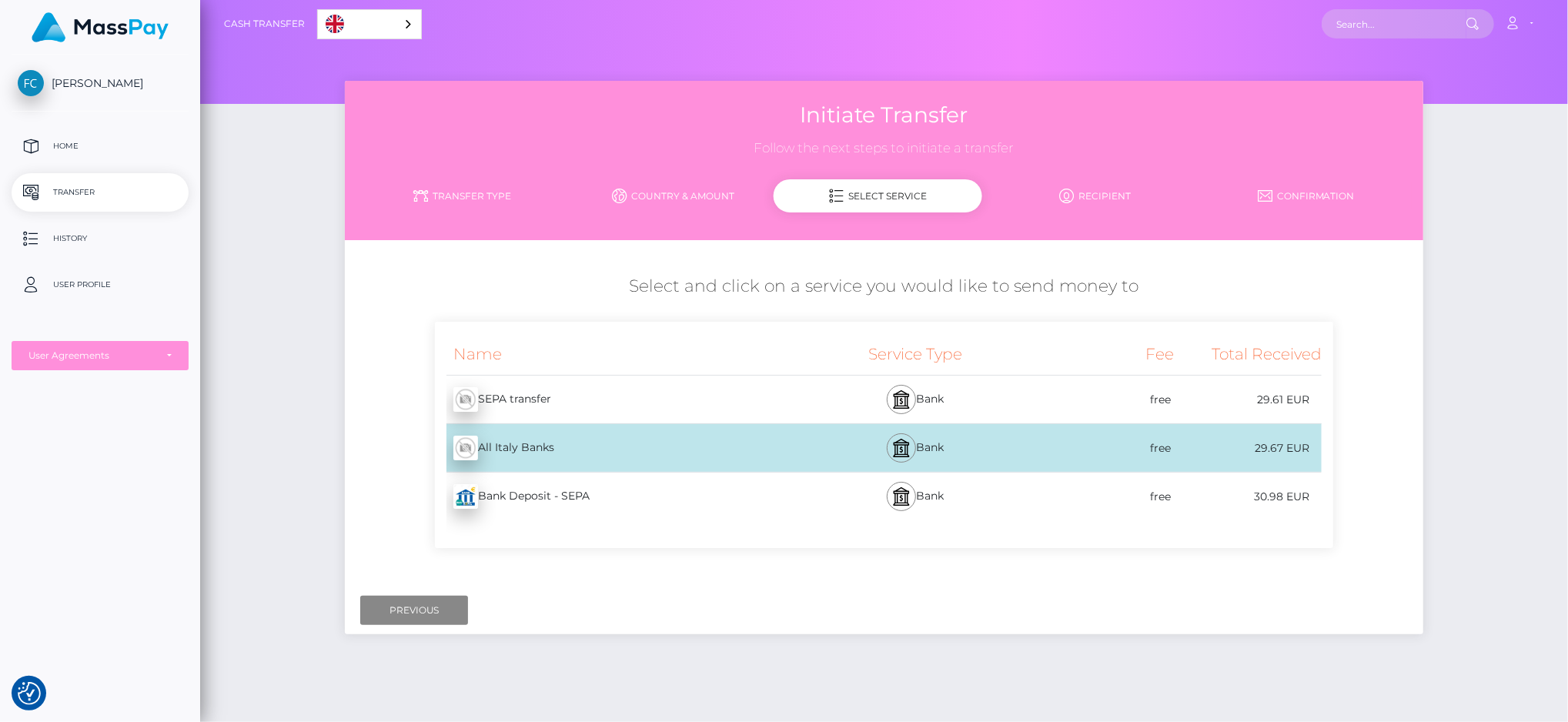 click on "29.67 EUR" at bounding box center [1248, 448] 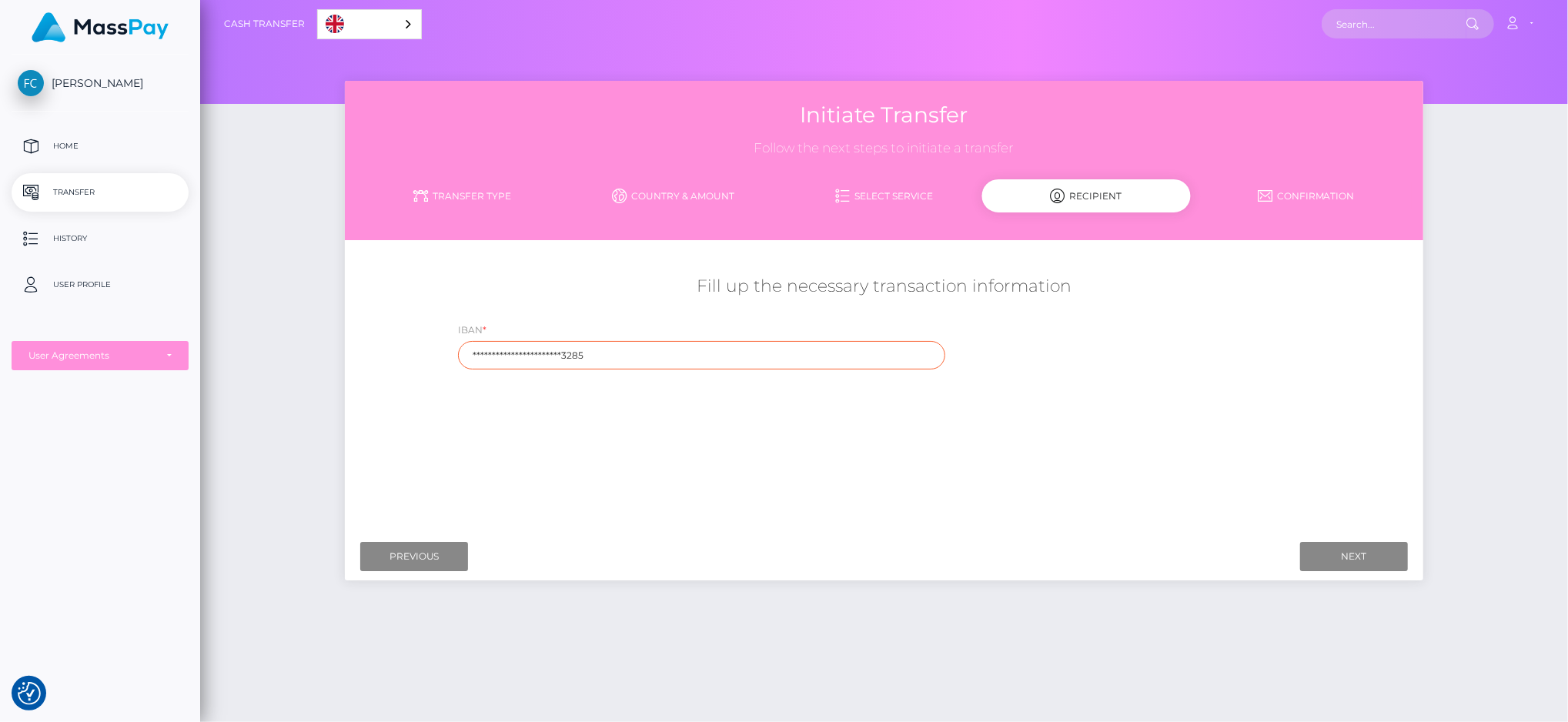 click on "**********" at bounding box center (701, 355) 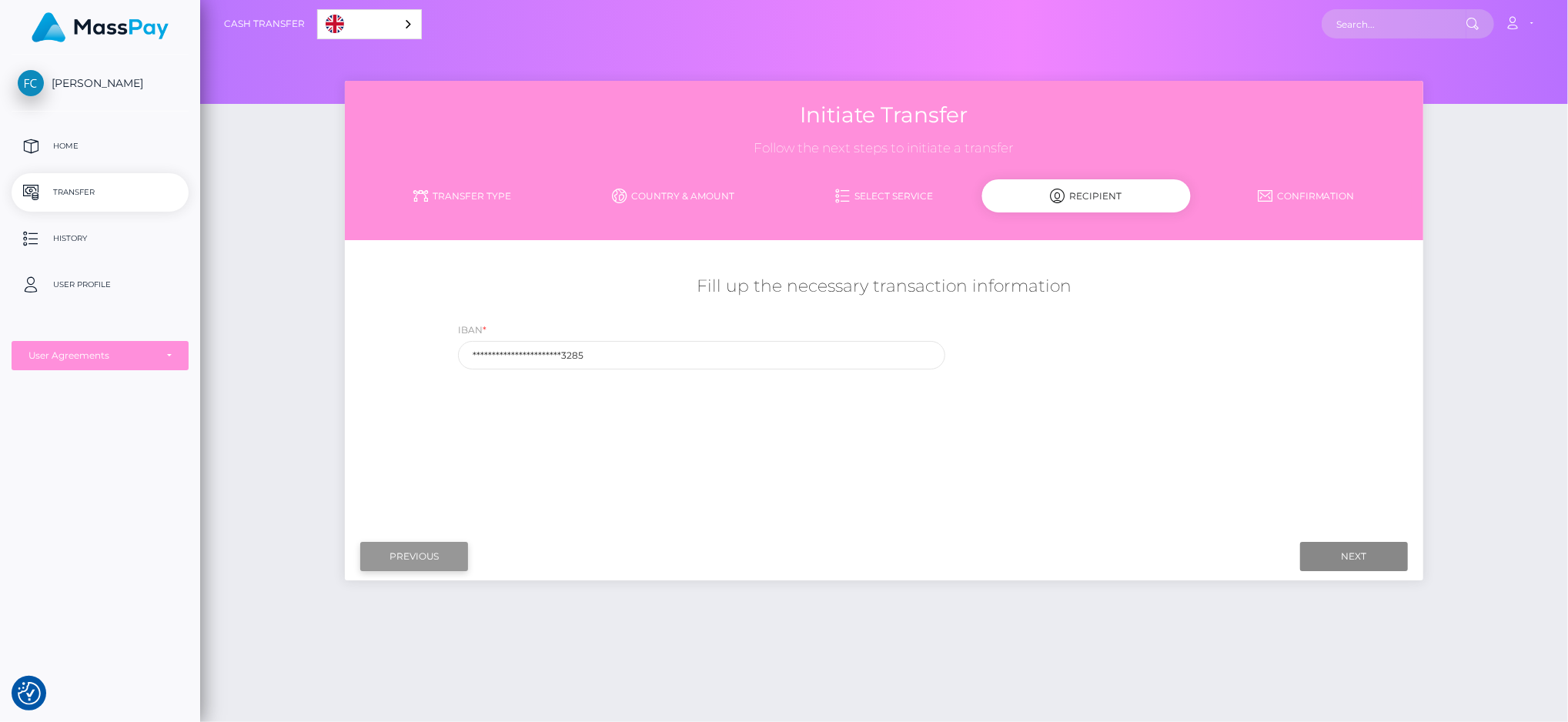 click on "Previous" at bounding box center (414, 557) 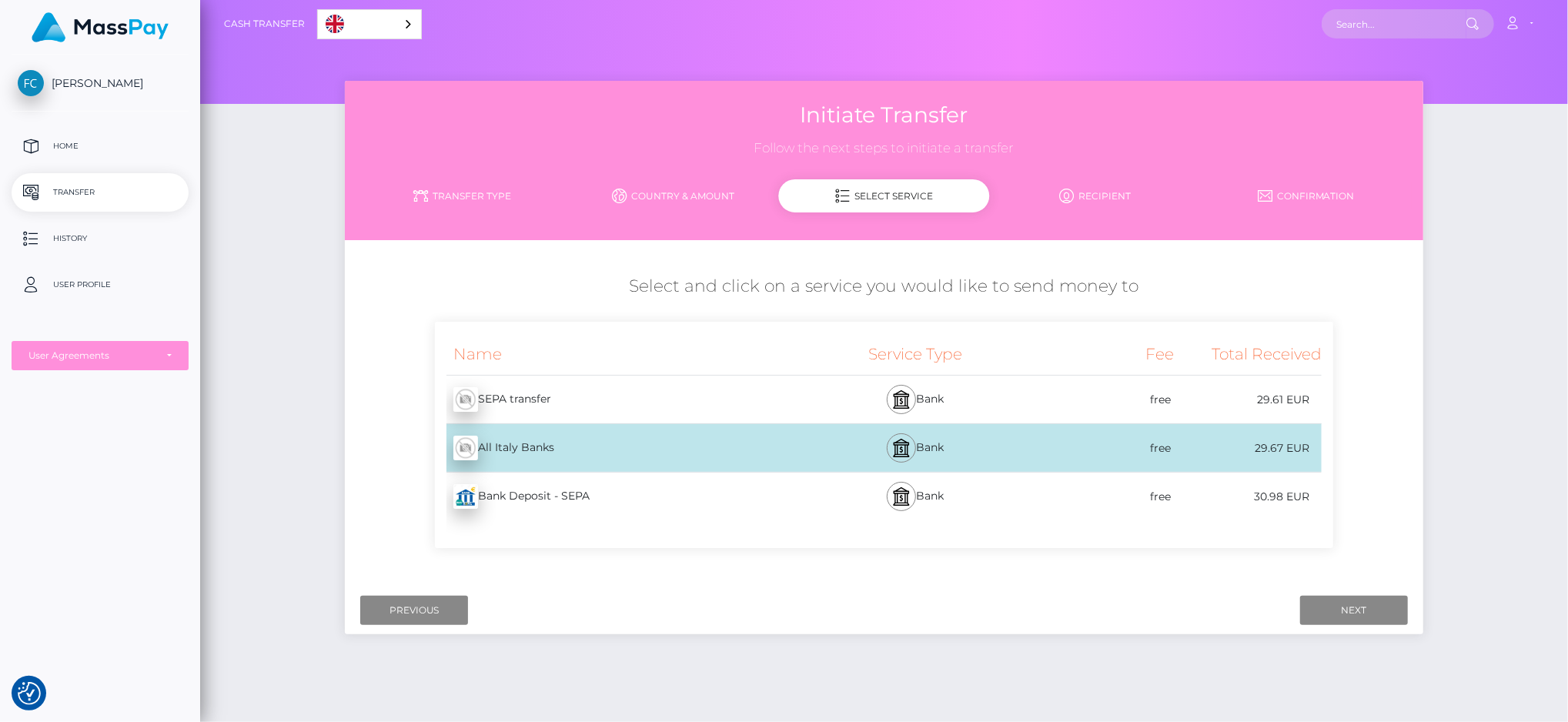 click on "SEPA transfer  - EUR" at bounding box center (620, 399) 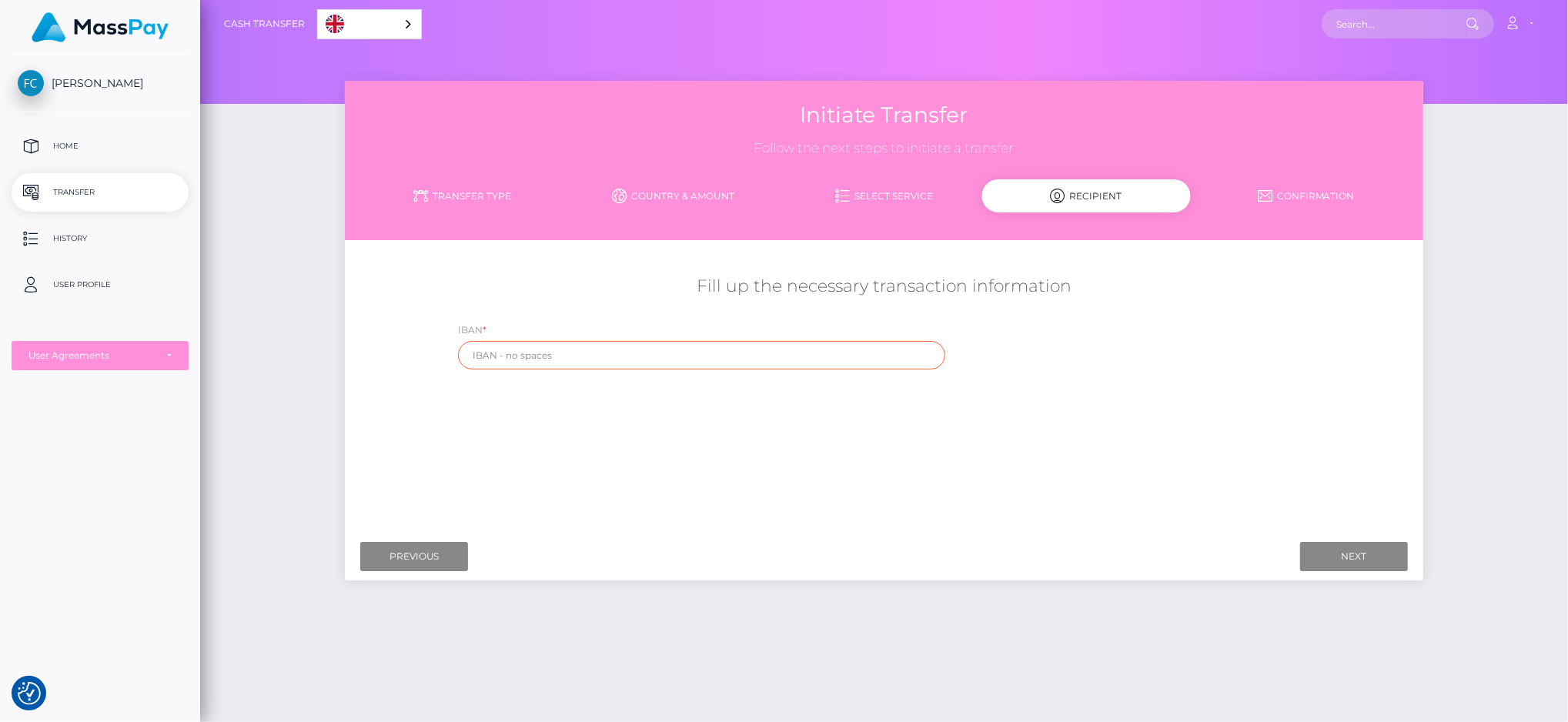 click at bounding box center (701, 355) 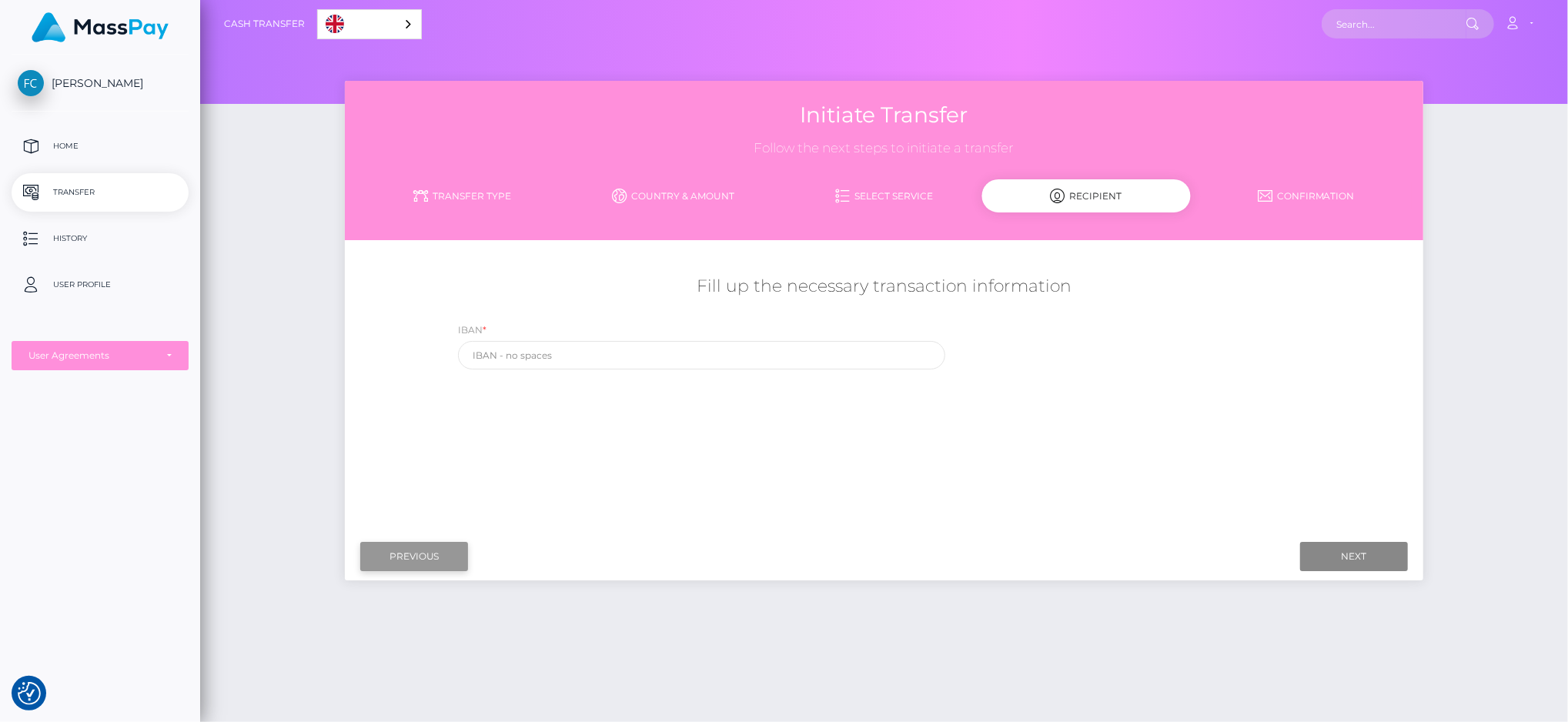 click on "Previous" at bounding box center (414, 557) 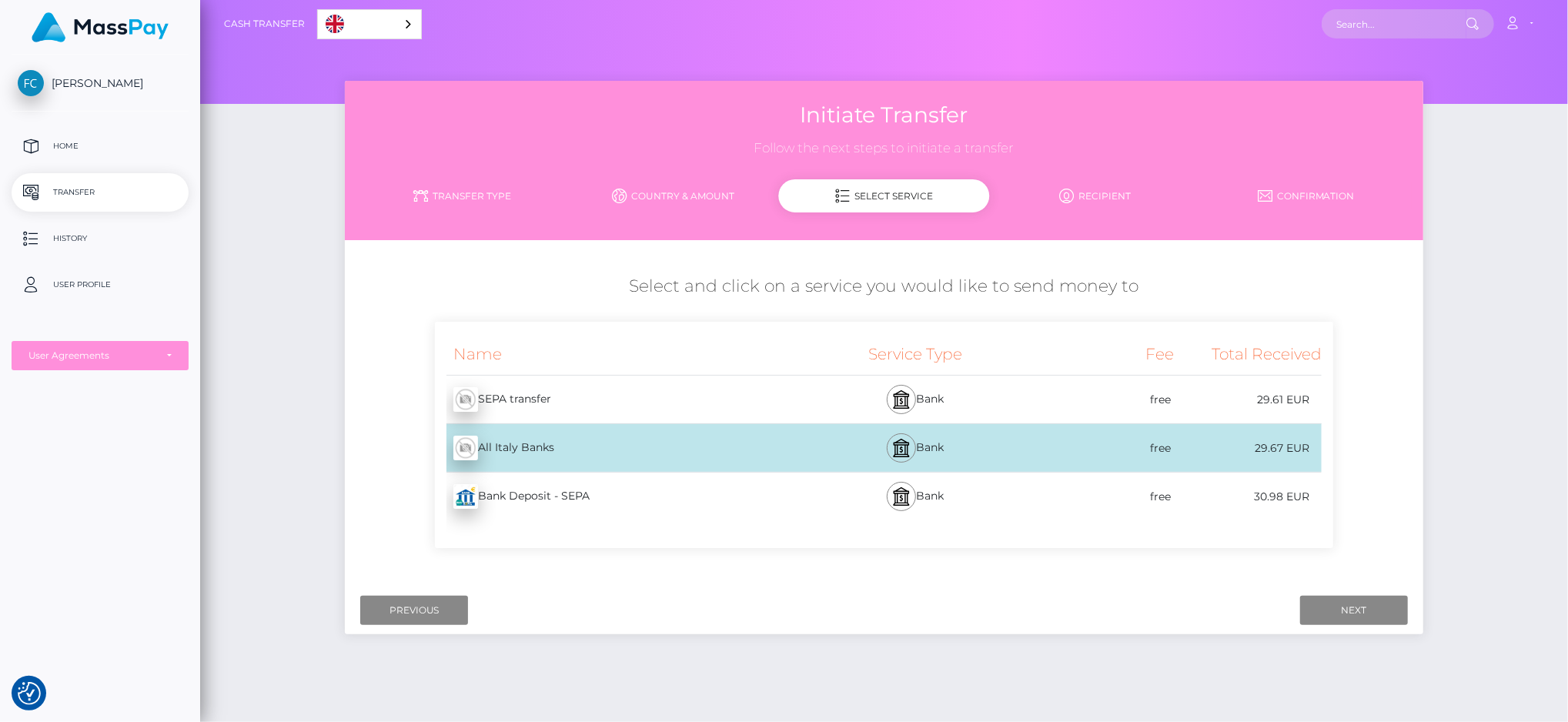 click on "Bank Deposit - SEPA  - EUR" at bounding box center (620, 496) 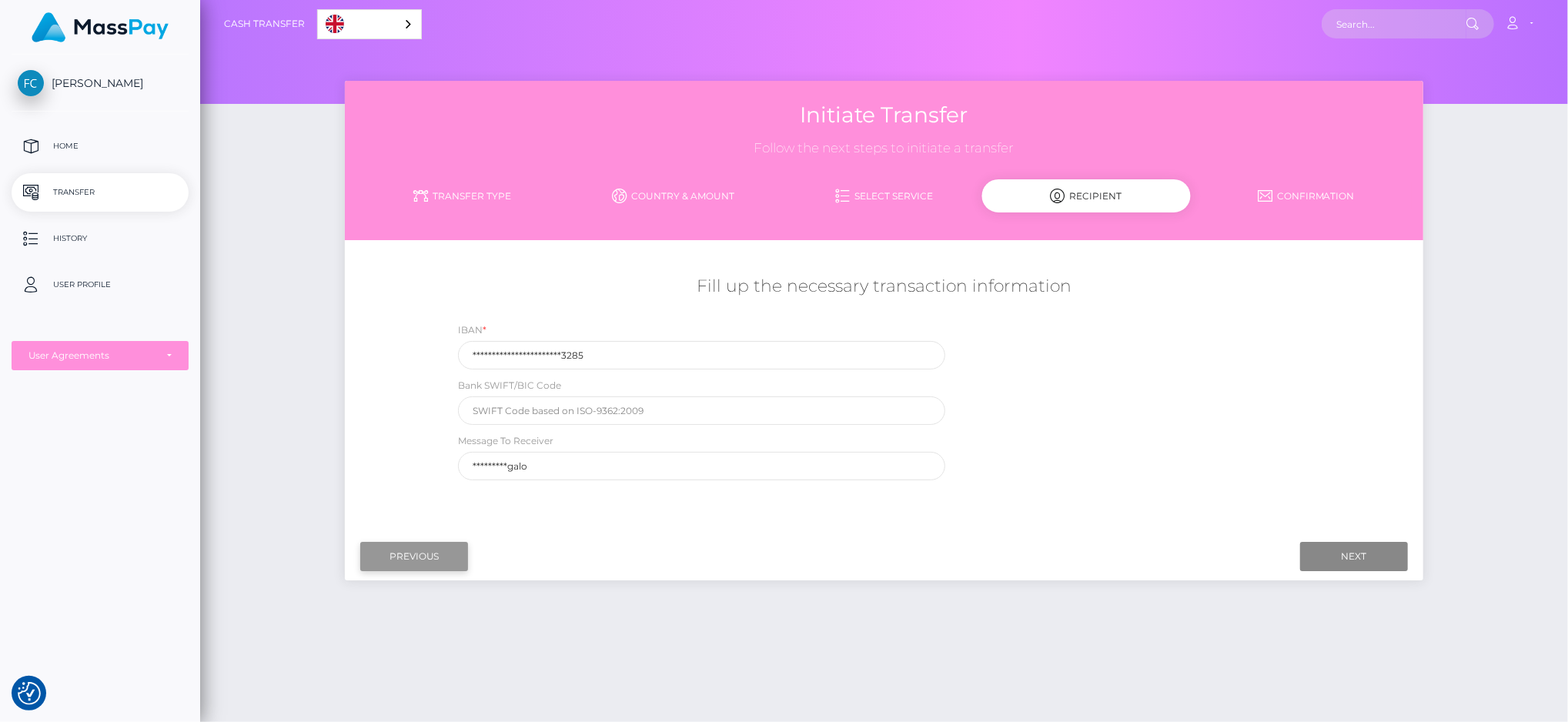 click on "Previous" at bounding box center [414, 557] 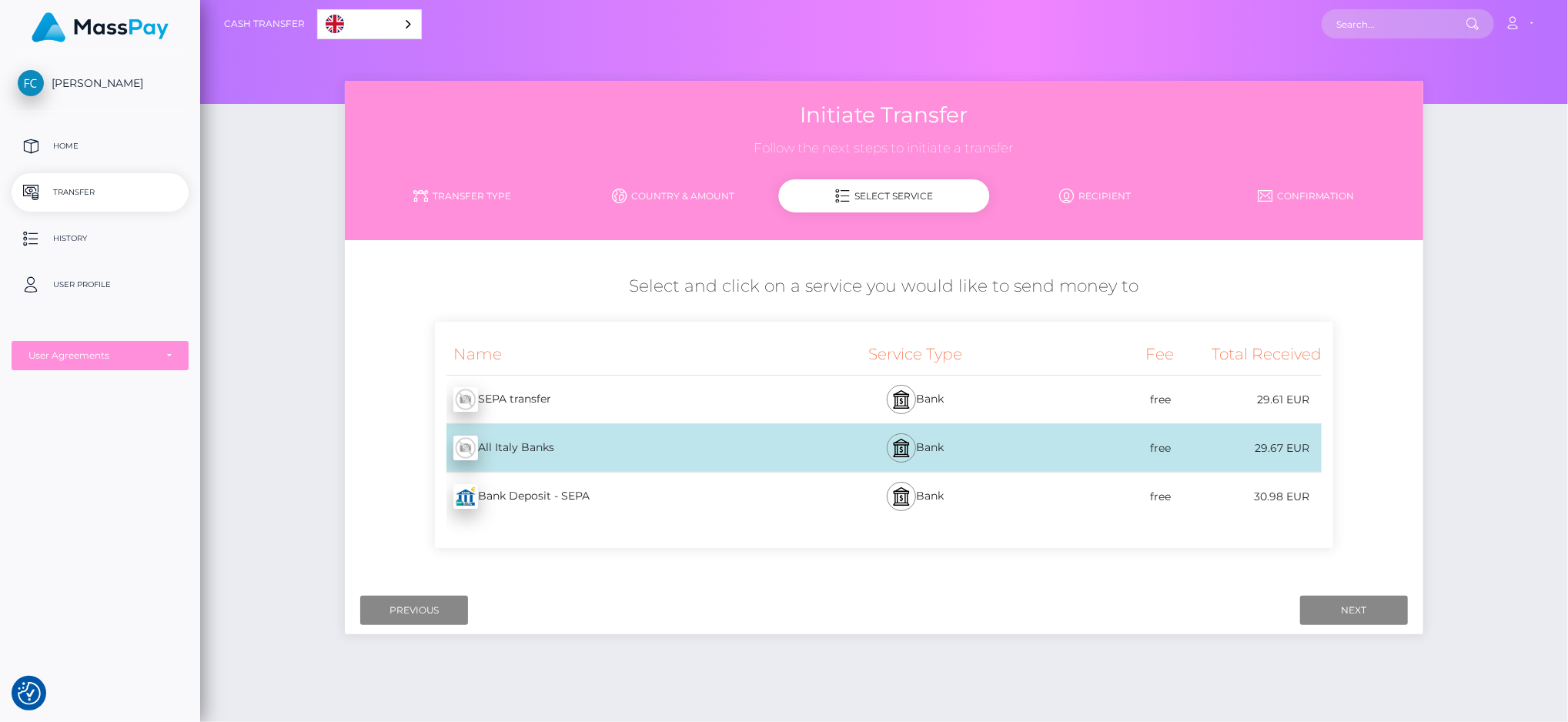 click on "SEPA transfer  - EUR" at bounding box center [620, 399] 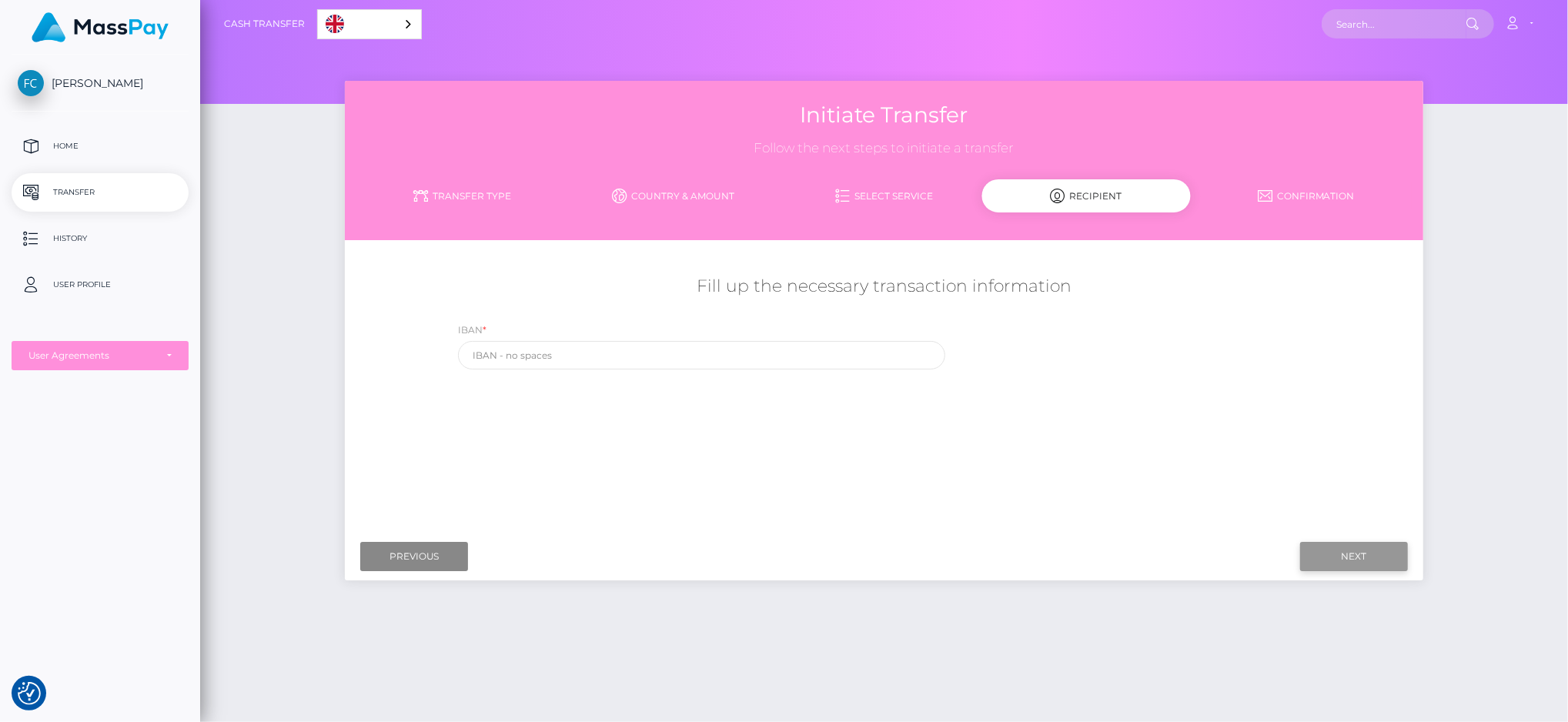 click on "Next" at bounding box center [1354, 557] 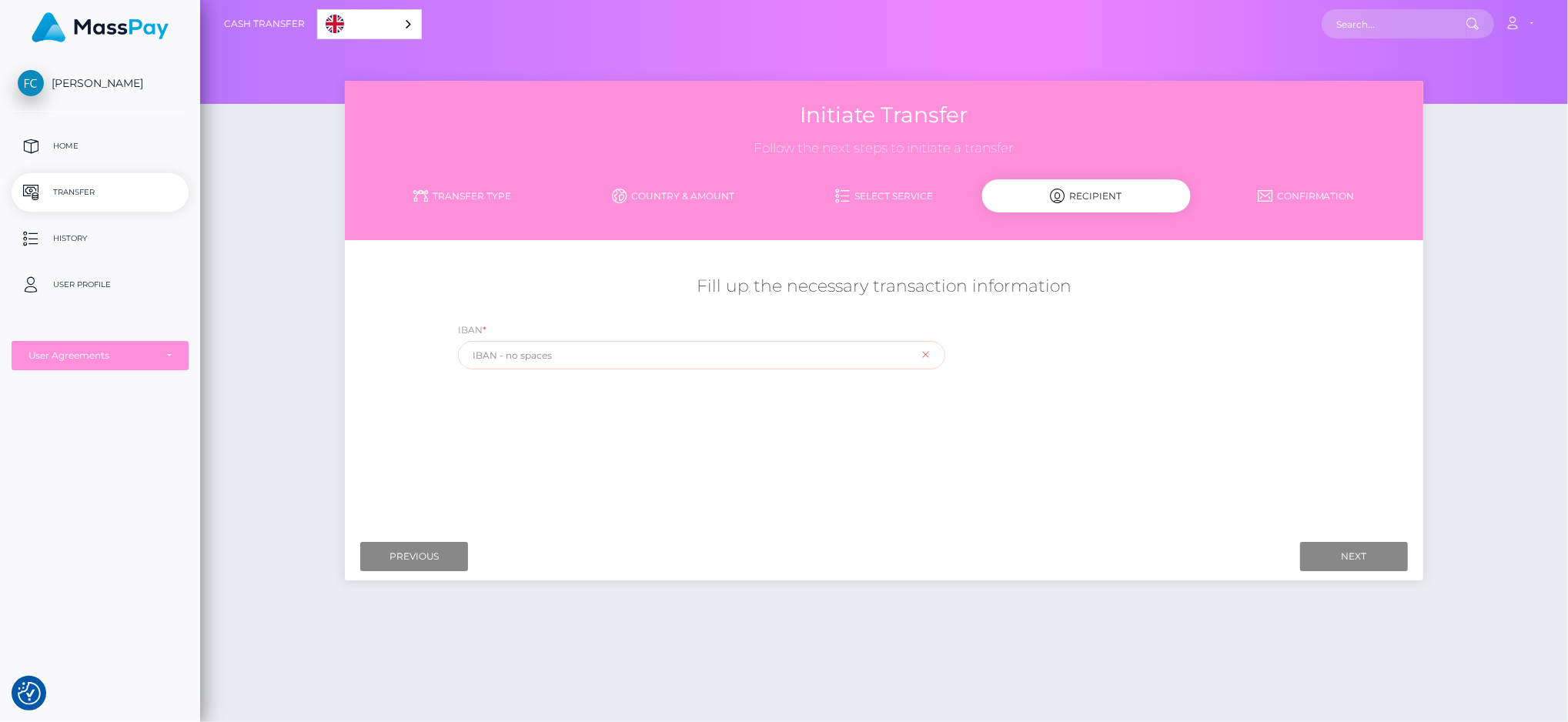 click at bounding box center [701, 355] 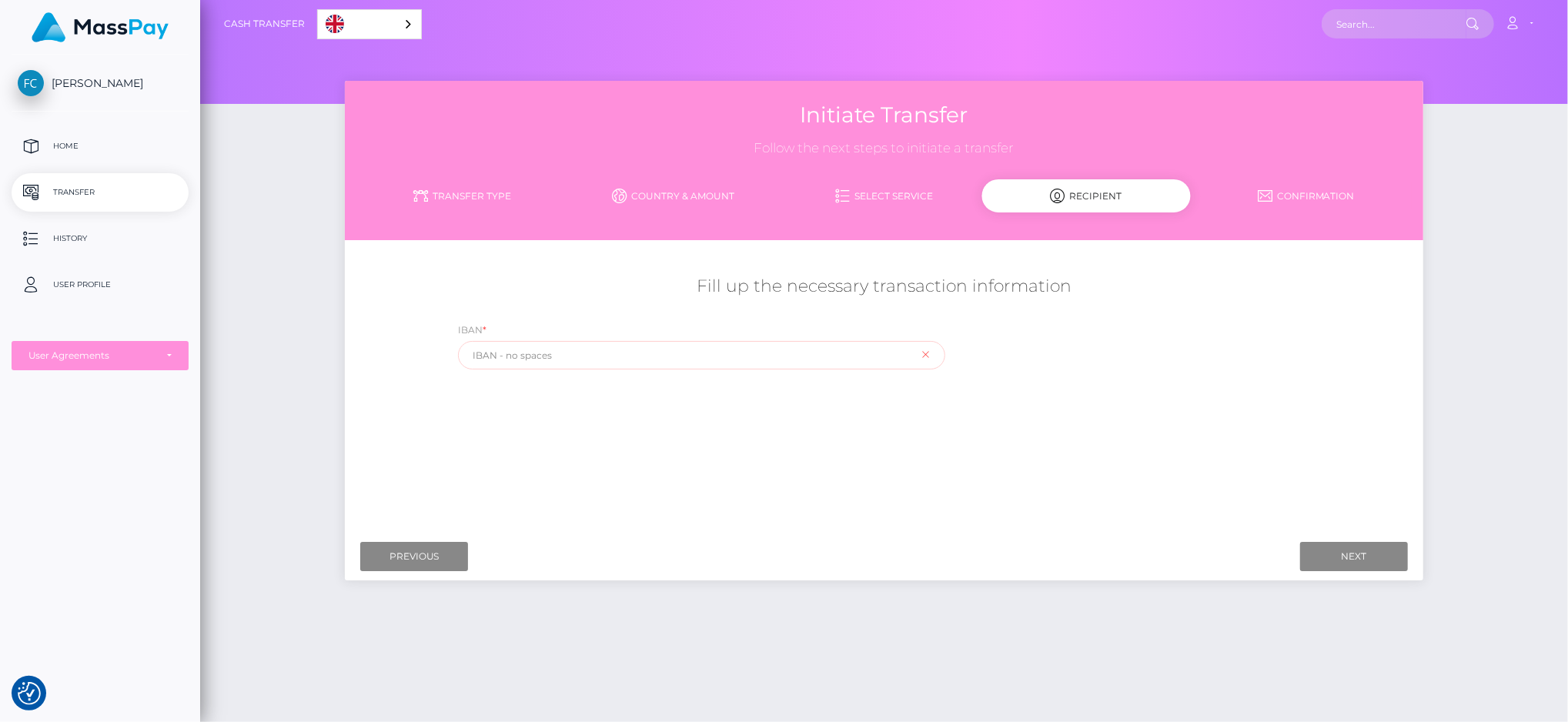 click at bounding box center [701, 355] 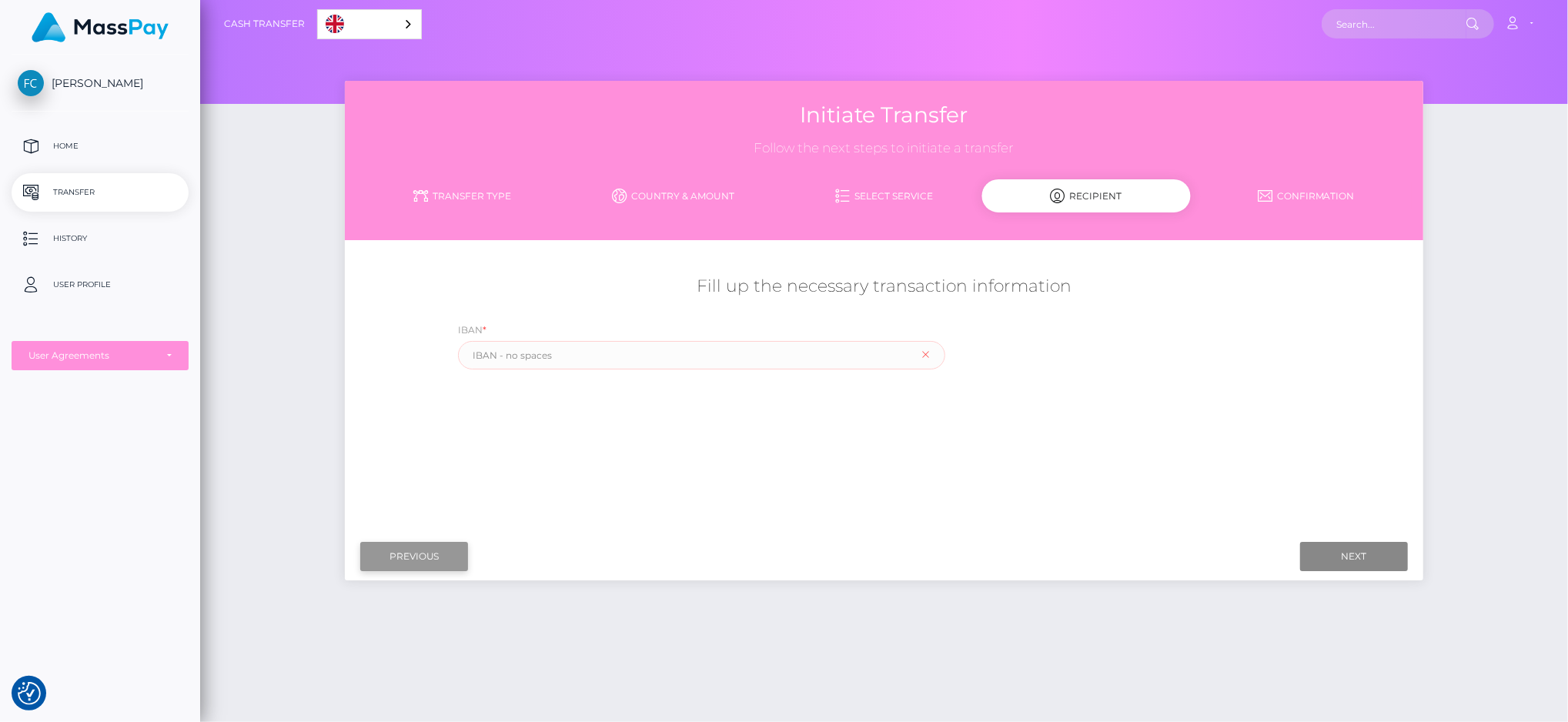 click on "Previous" at bounding box center (414, 557) 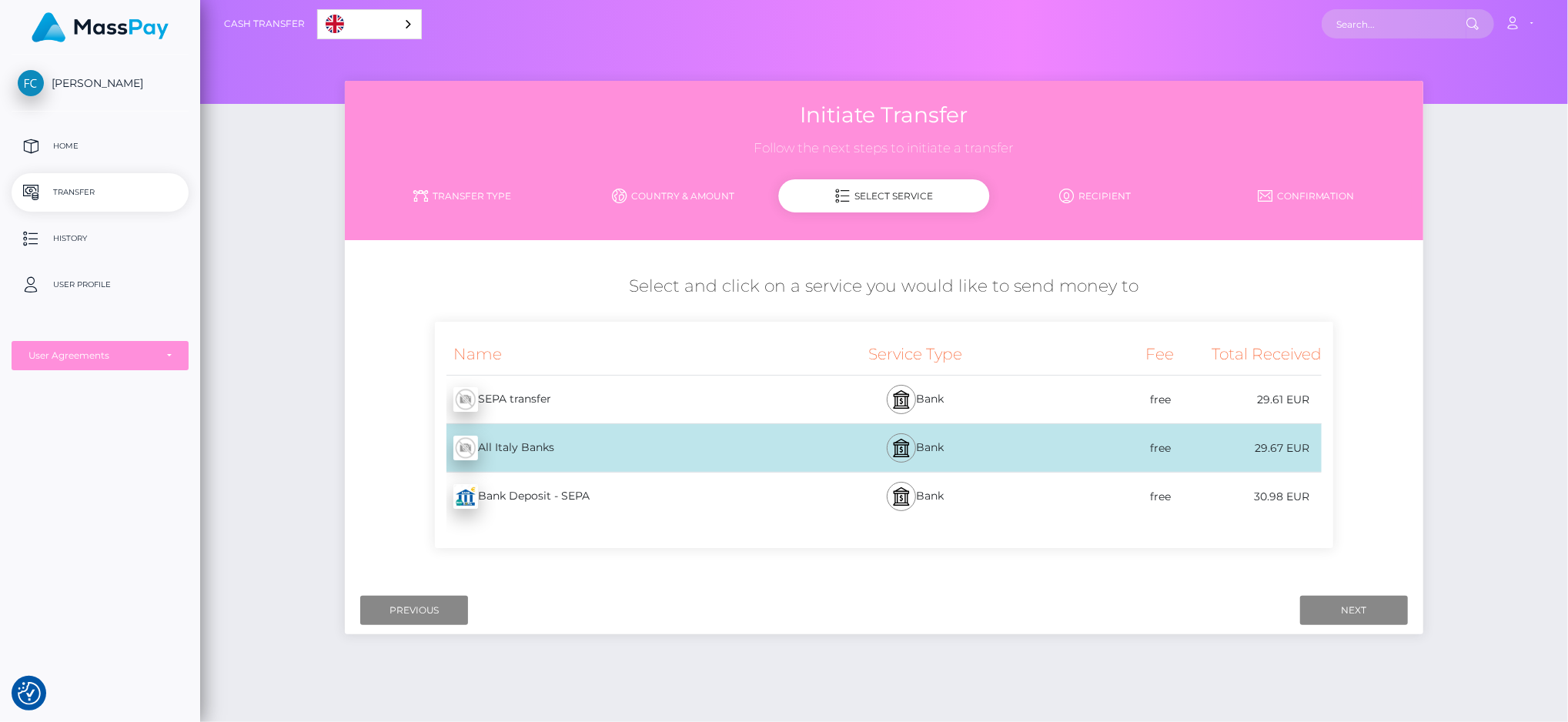 click on "All Italy Banks  - EUR" at bounding box center (620, 448) 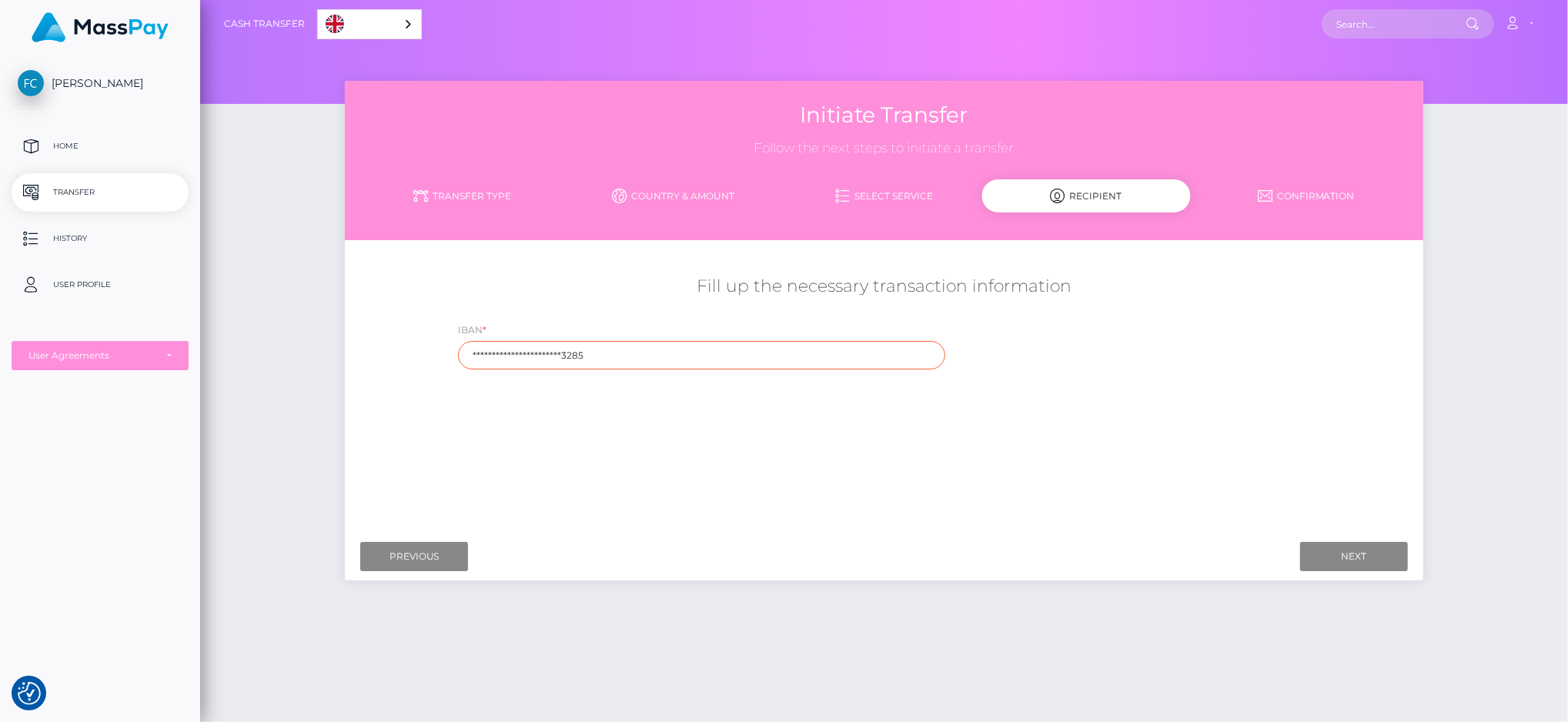 click on "**********" at bounding box center [701, 355] 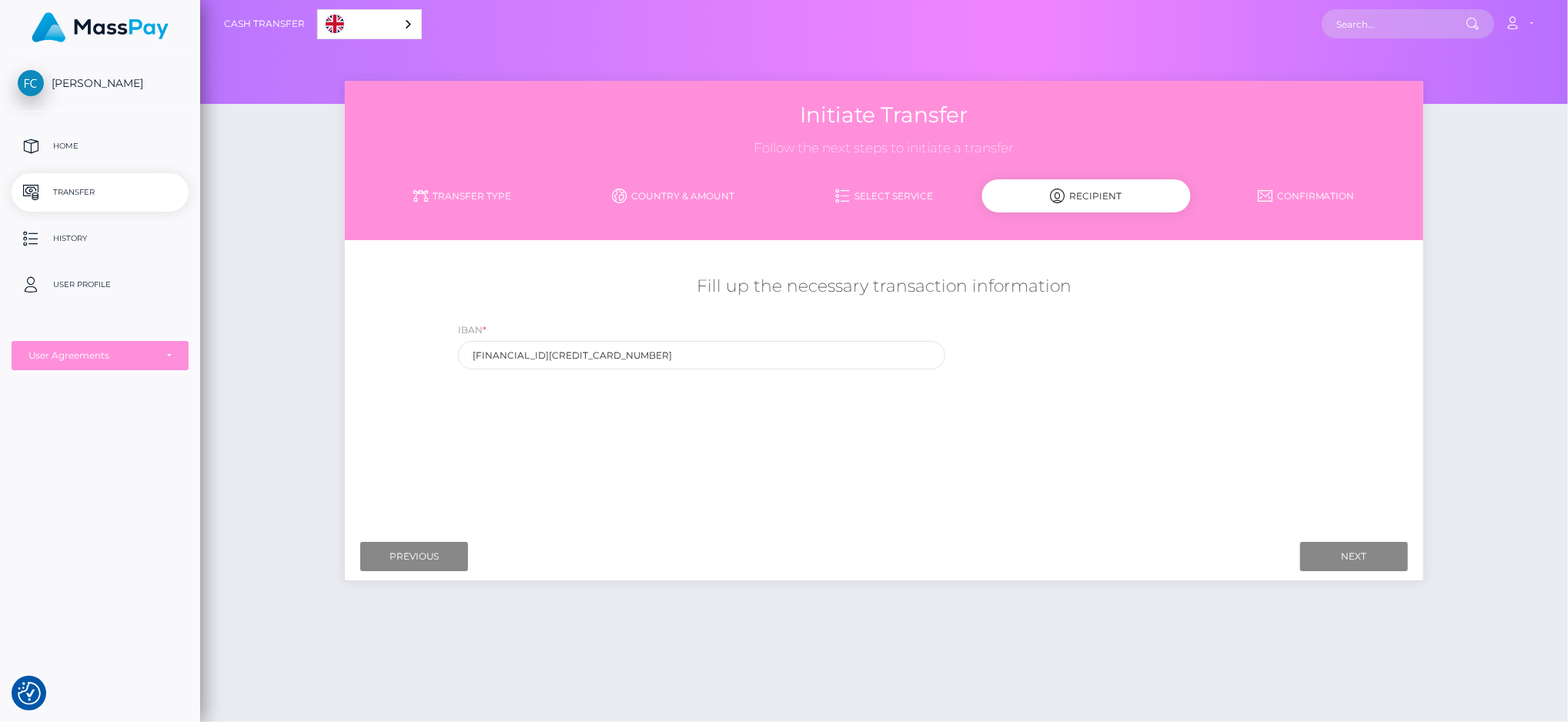click on "Where would you like to send money to?
Country
Abkhazia
Afghanistan
Albania
Algeria
American Samoa   Andorra   Angola   Anguilla   Antarctica   Chad" at bounding box center (884, 388) 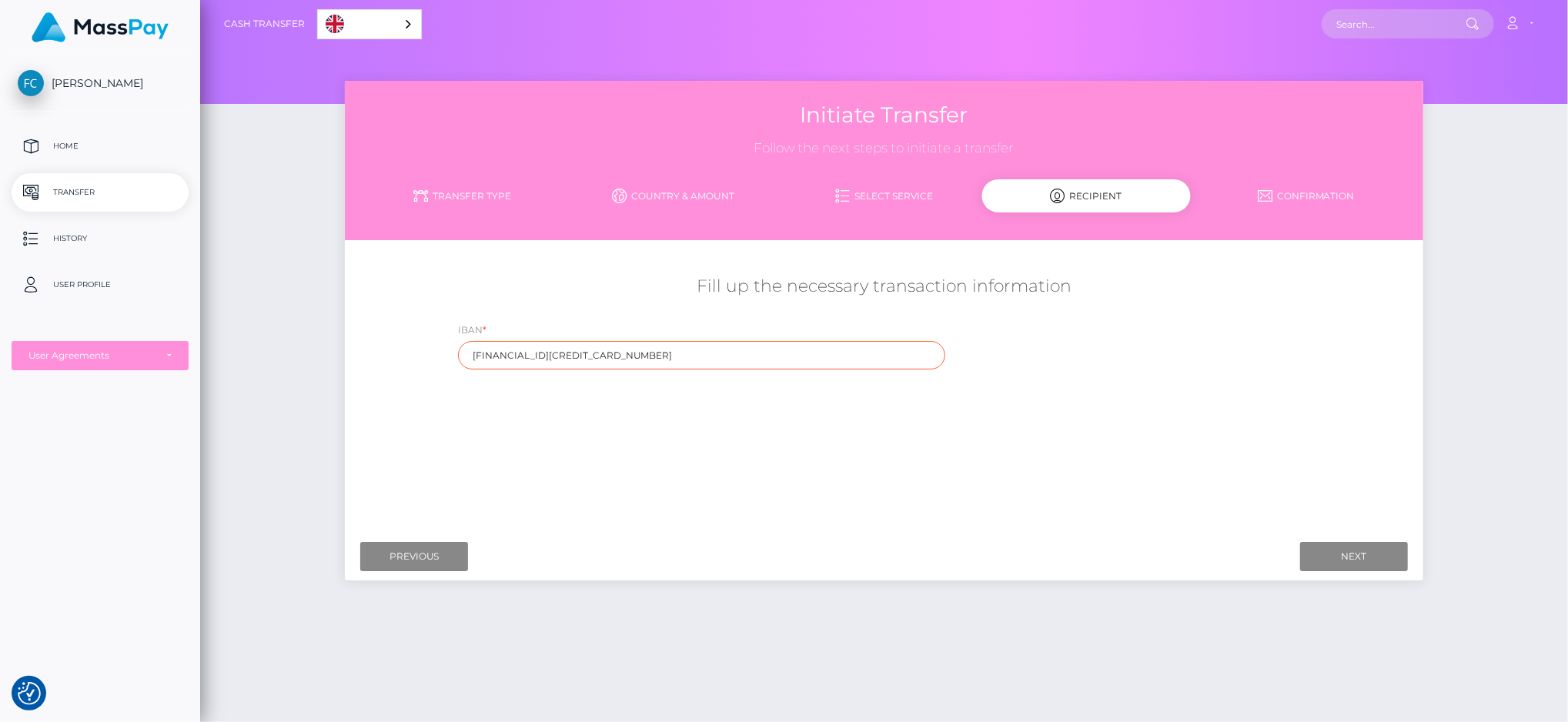 click on "IT90 P360 8105 1382 3326 7833 285" at bounding box center [701, 355] 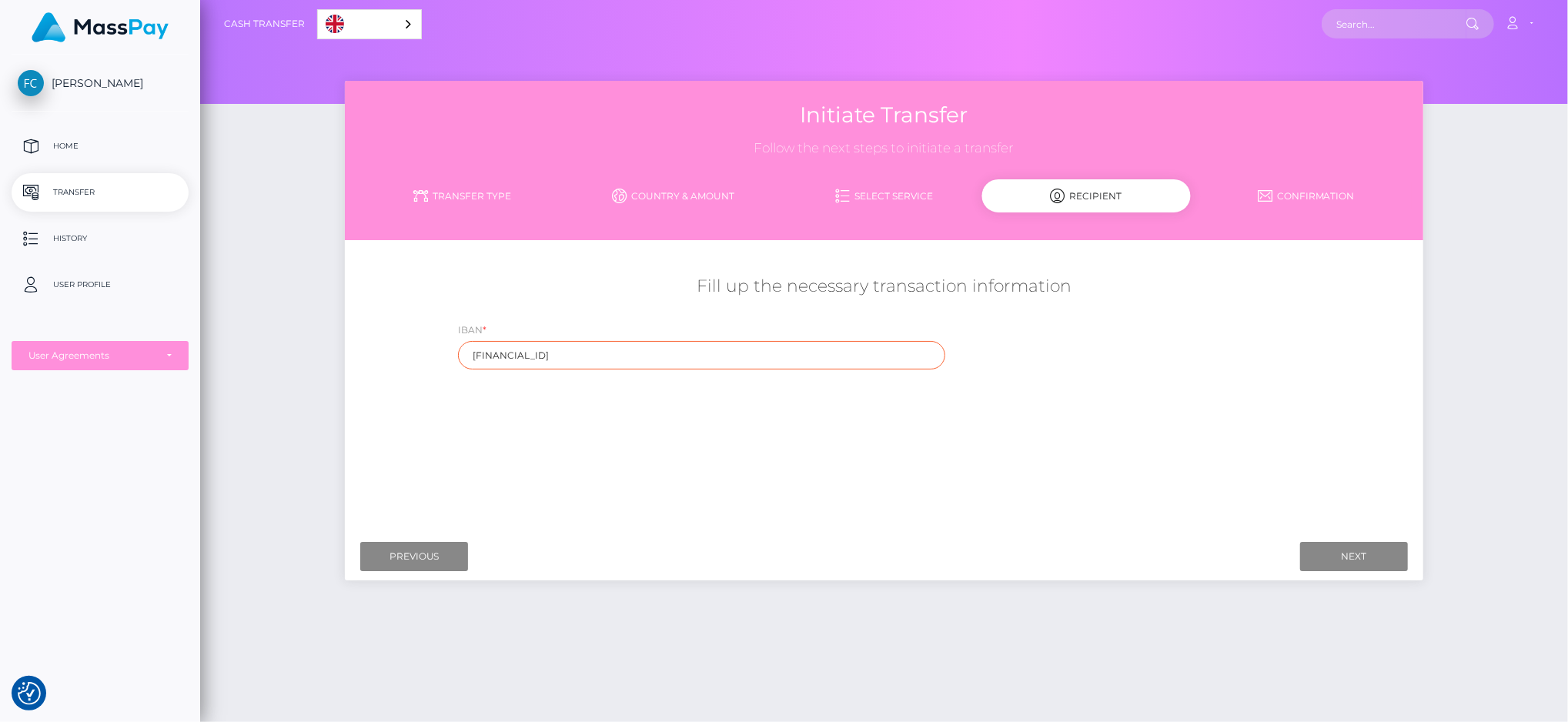 type on "IT90P3608105138233267833285" 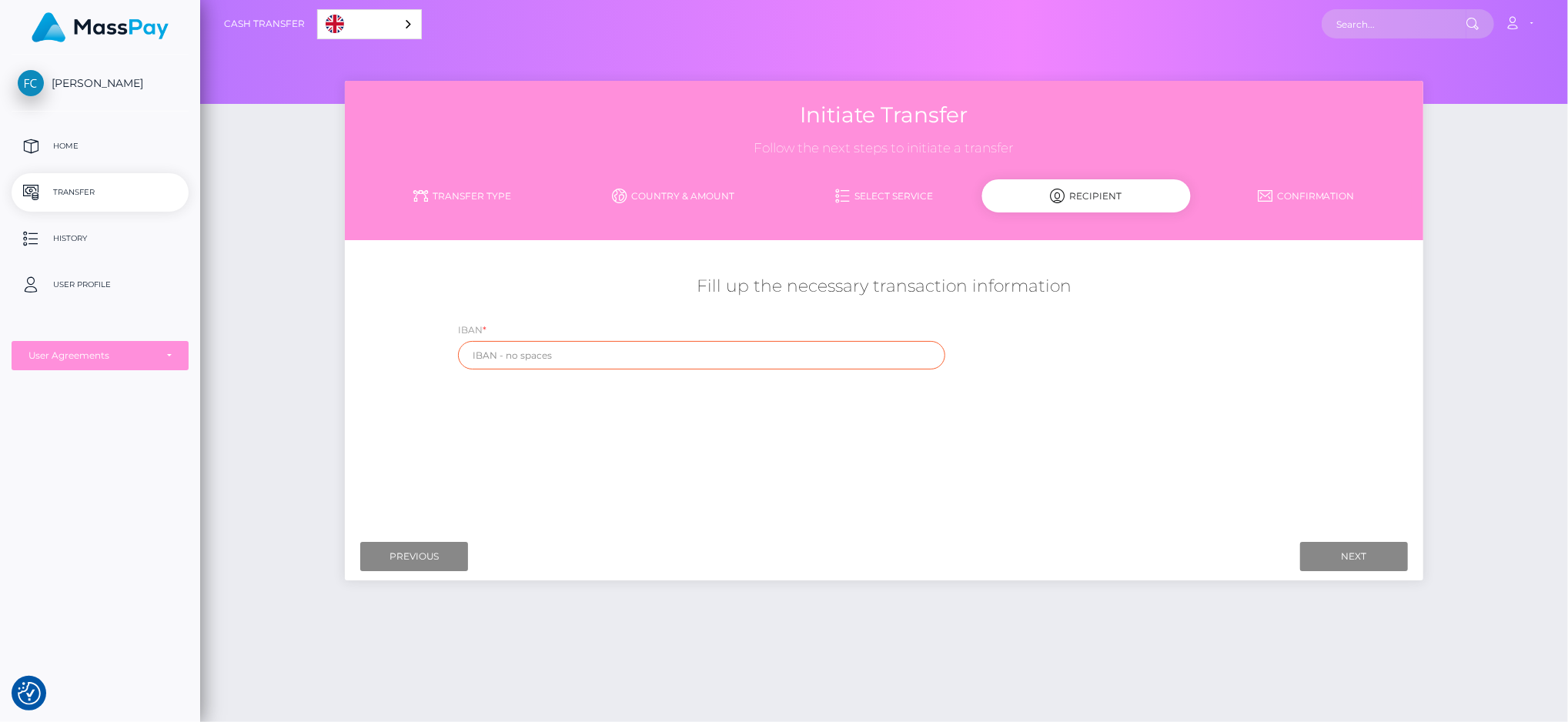 paste on "IT90P3608105138233267833285" 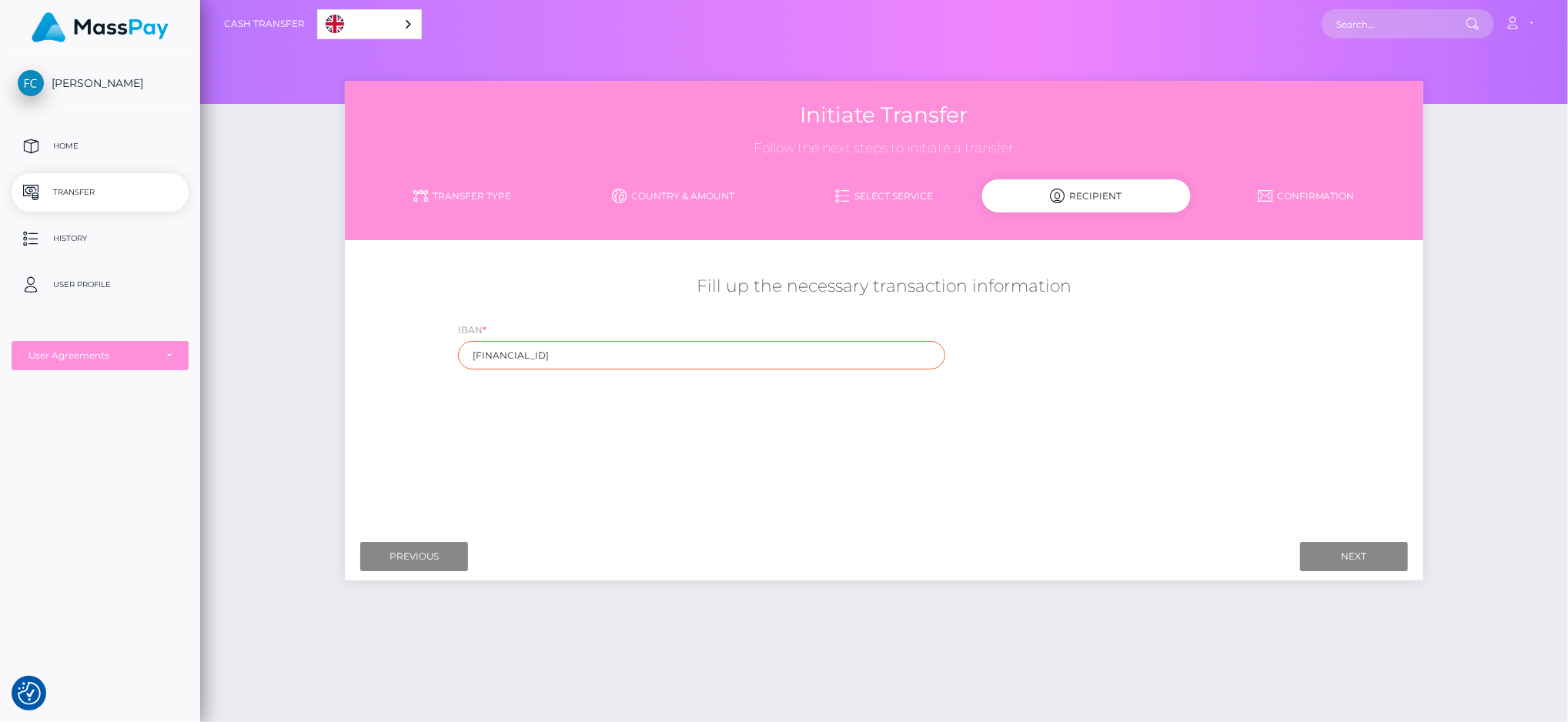 type on "IT90P3608105138233267833285" 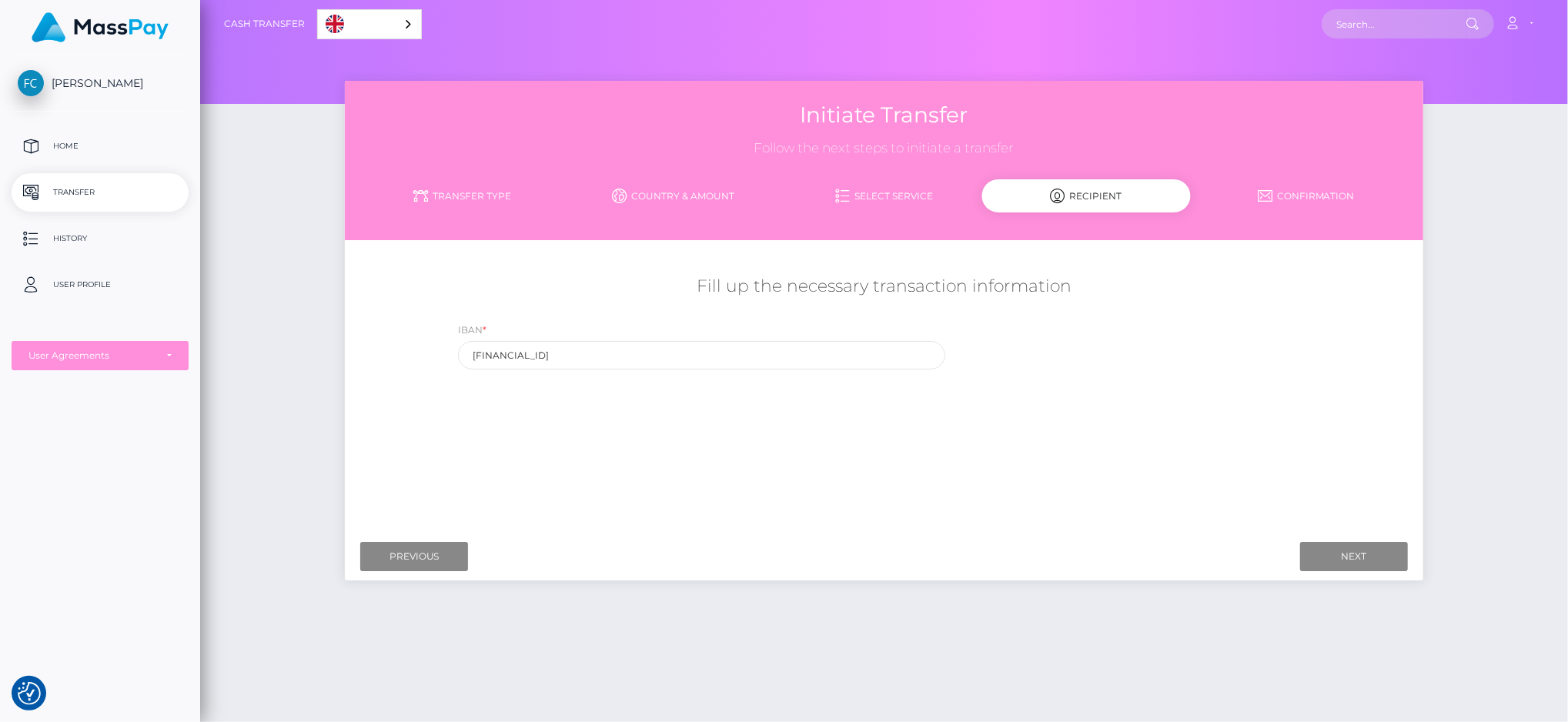 click on "Next
Finish
Previous" at bounding box center (884, 557) 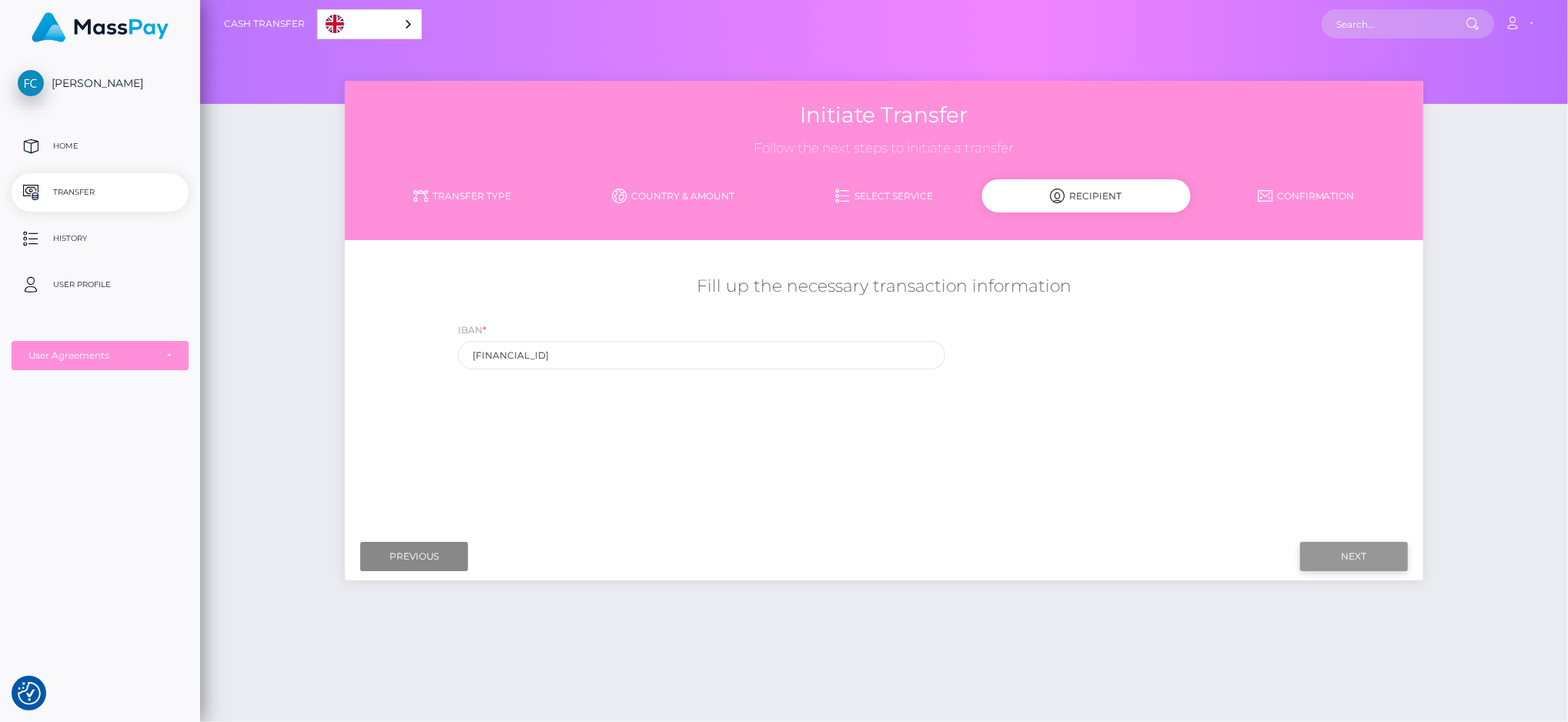 click on "Next" at bounding box center [1354, 557] 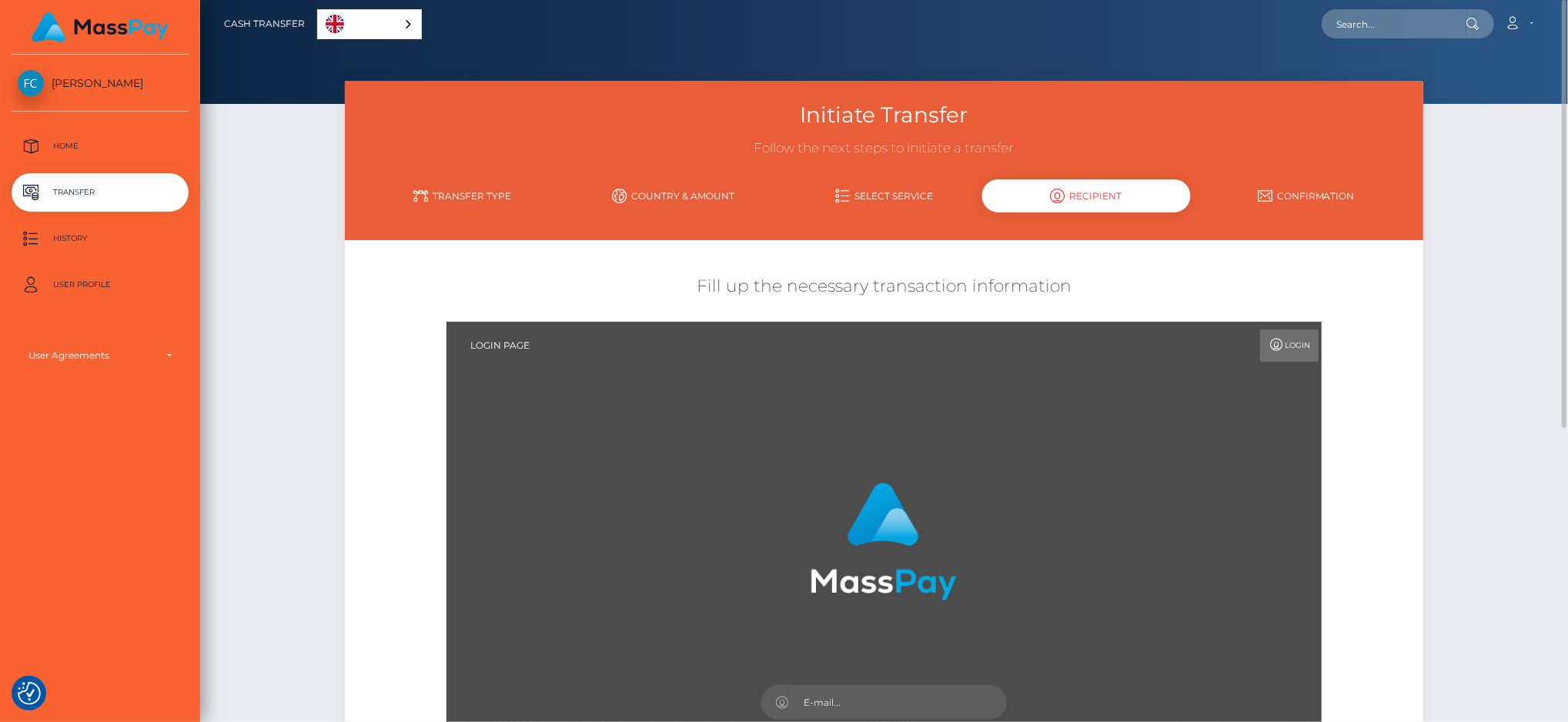 click on "Initiate Transfer
Follow the next steps to initiate a transfer
Transfer Type
Country & Amount
Select Service
Italy" at bounding box center [884, 617] 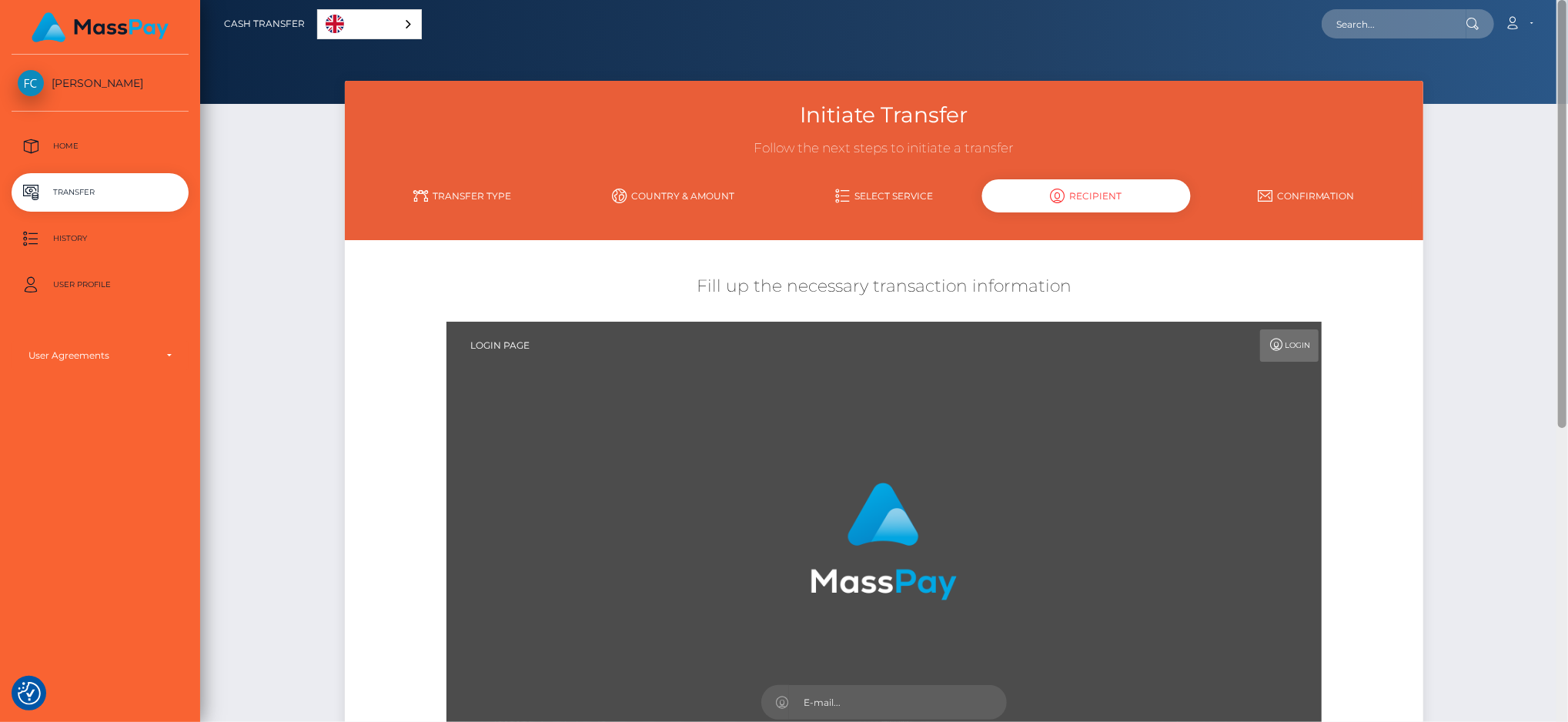 scroll, scrollTop: 506, scrollLeft: 0, axis: vertical 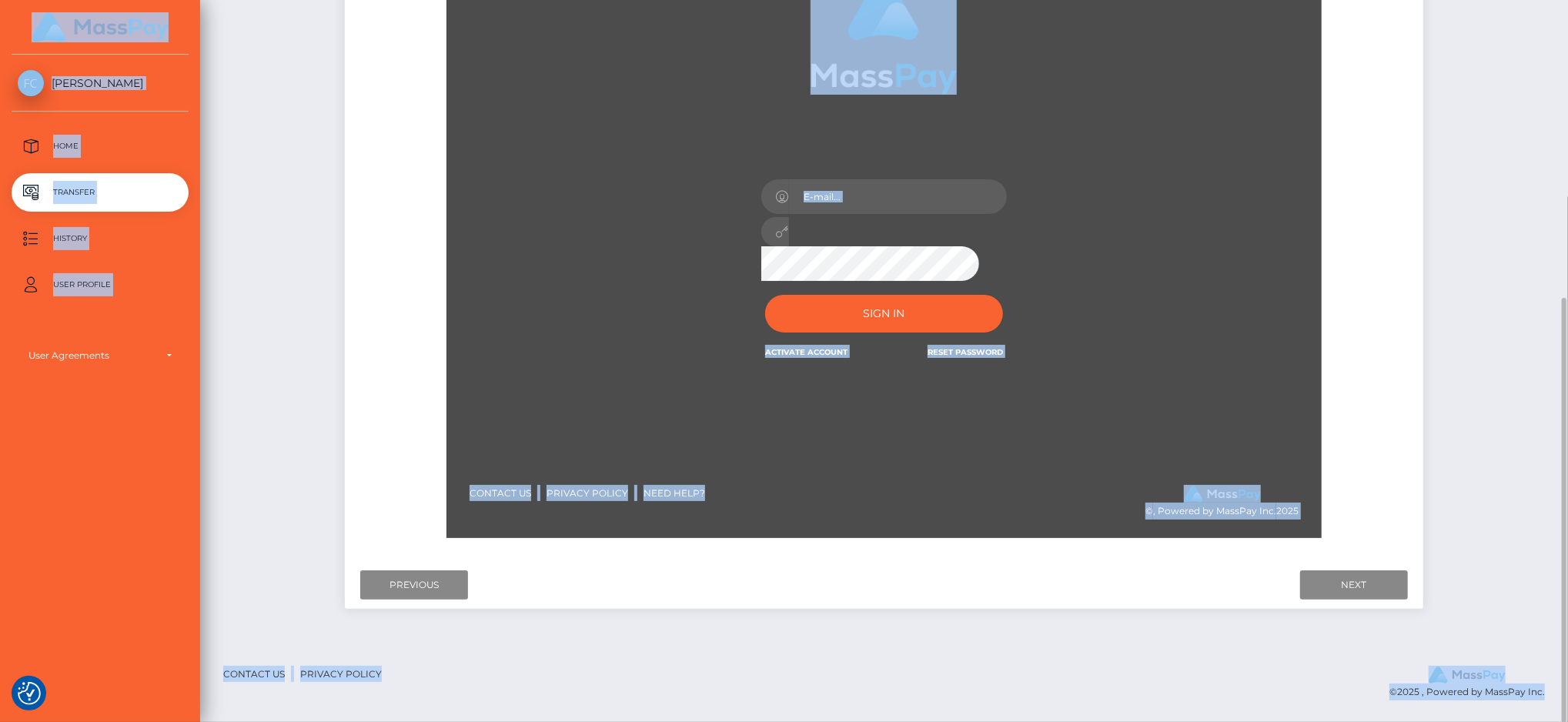 drag, startPoint x: 1567, startPoint y: 112, endPoint x: 1568, endPoint y: 370, distance: 258.0019 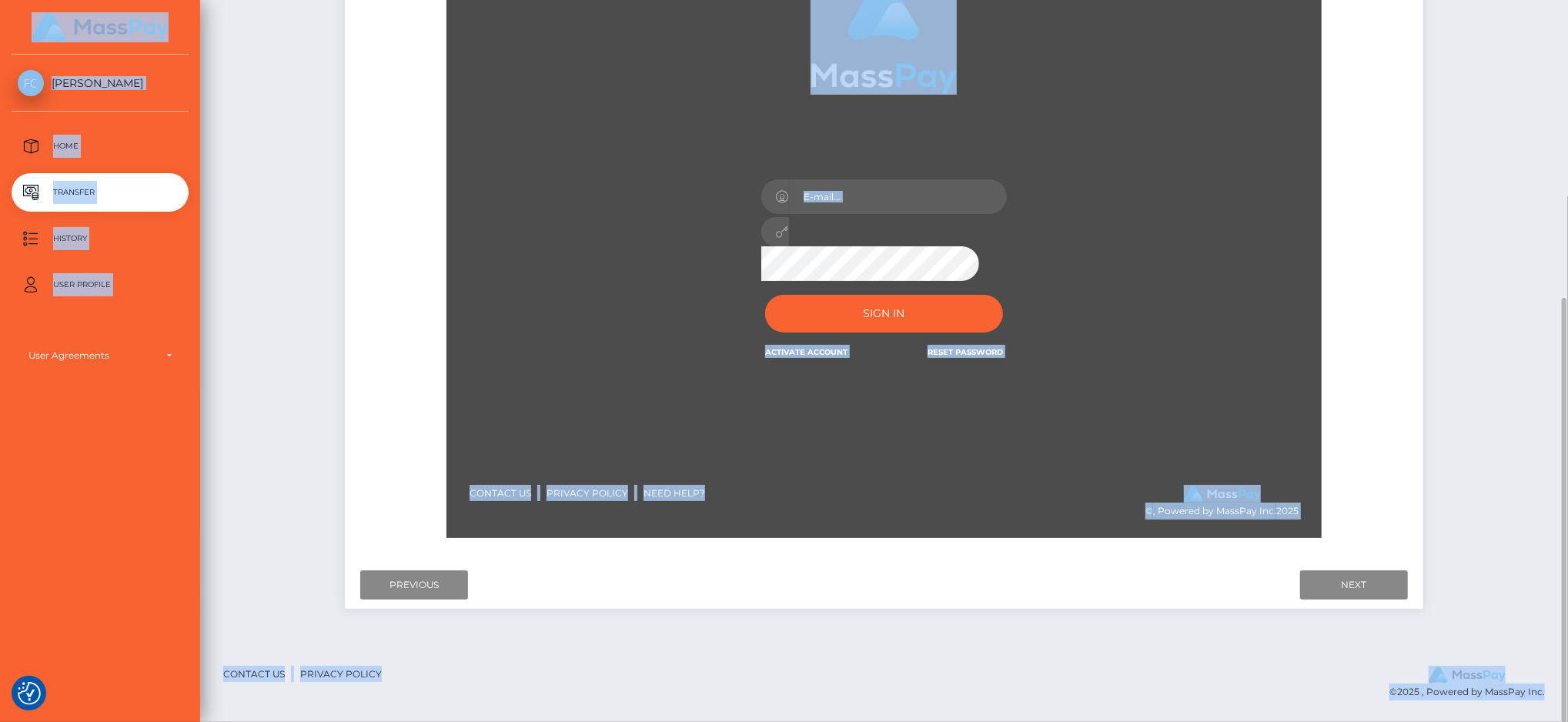 drag, startPoint x: 1568, startPoint y: 370, endPoint x: 1188, endPoint y: 373, distance: 380.0118 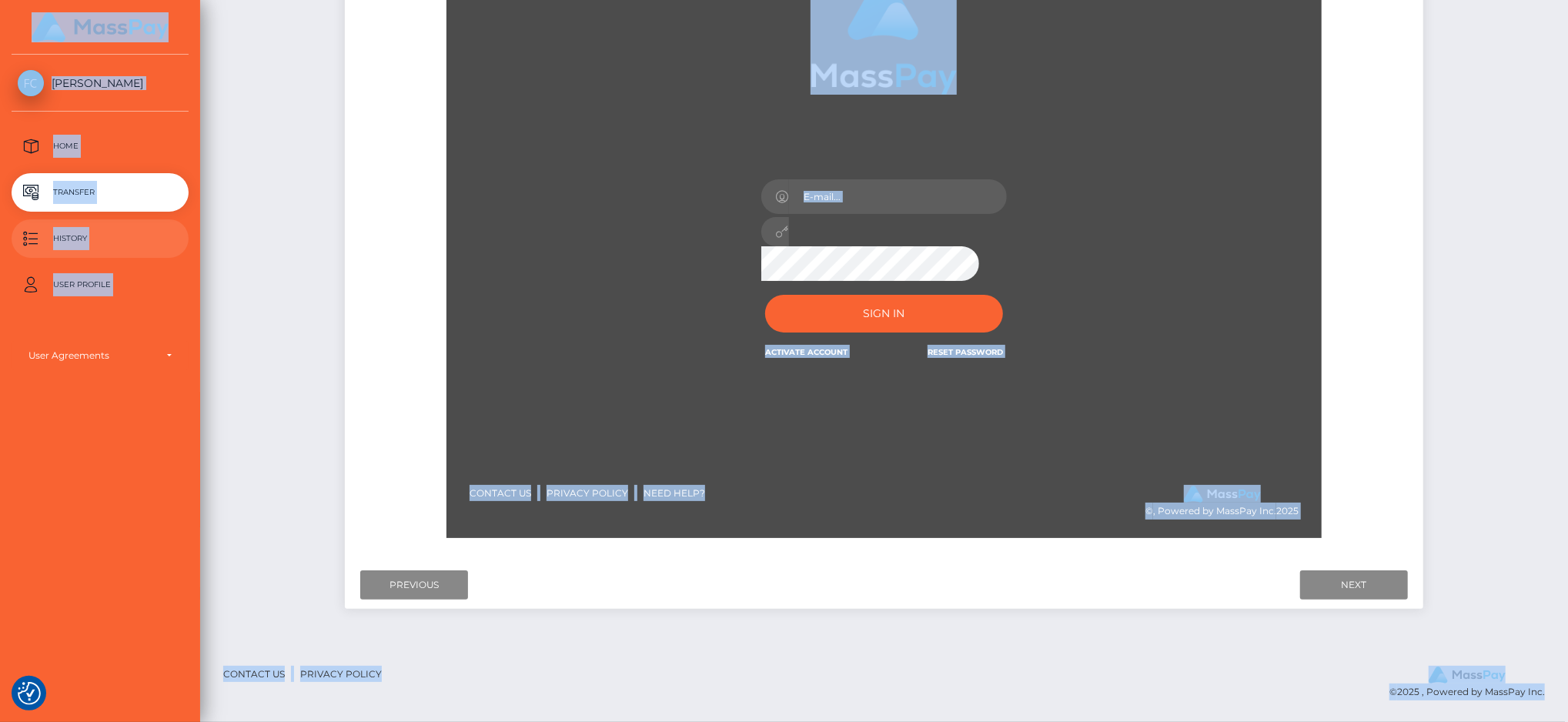 click on "History" at bounding box center [100, 239] 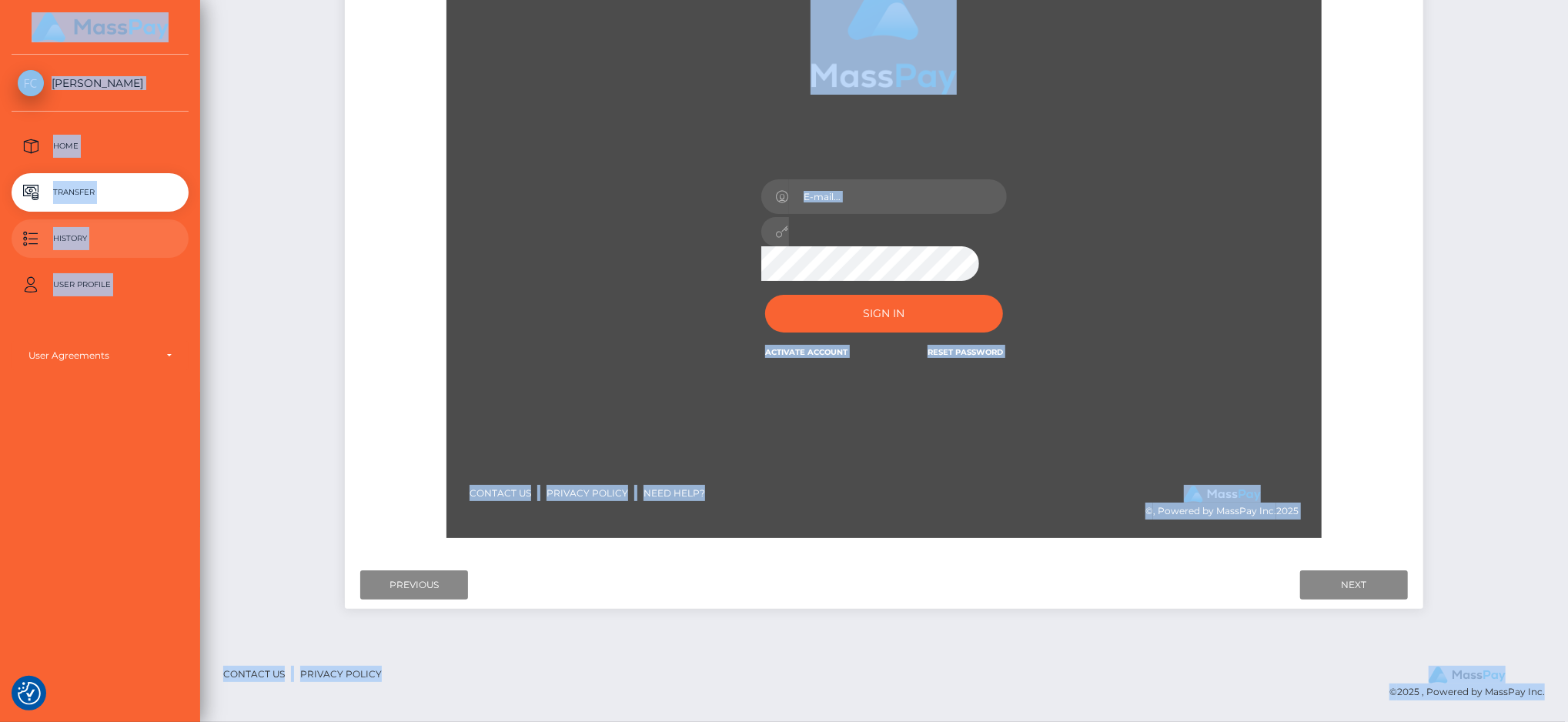click on "History" at bounding box center [100, 239] 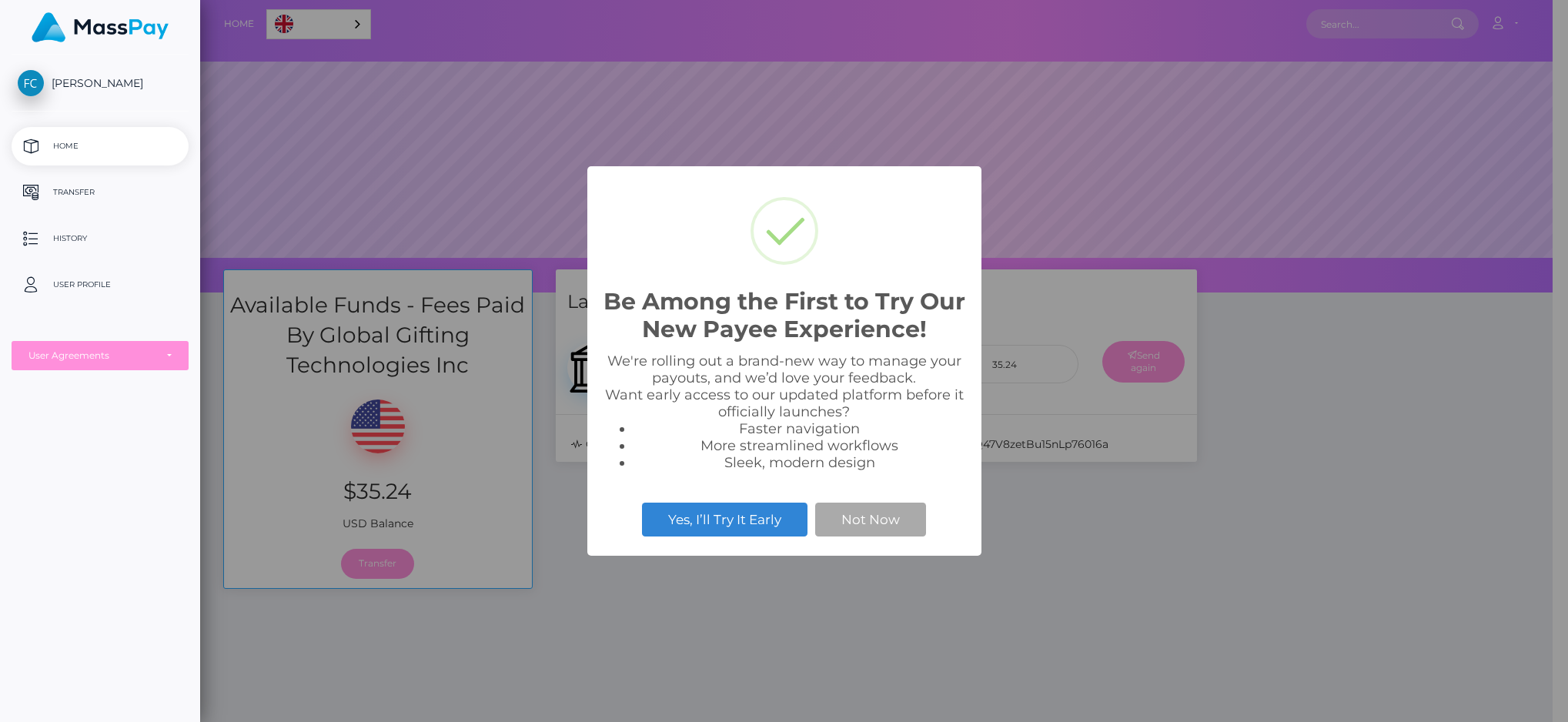 scroll, scrollTop: 0, scrollLeft: 0, axis: both 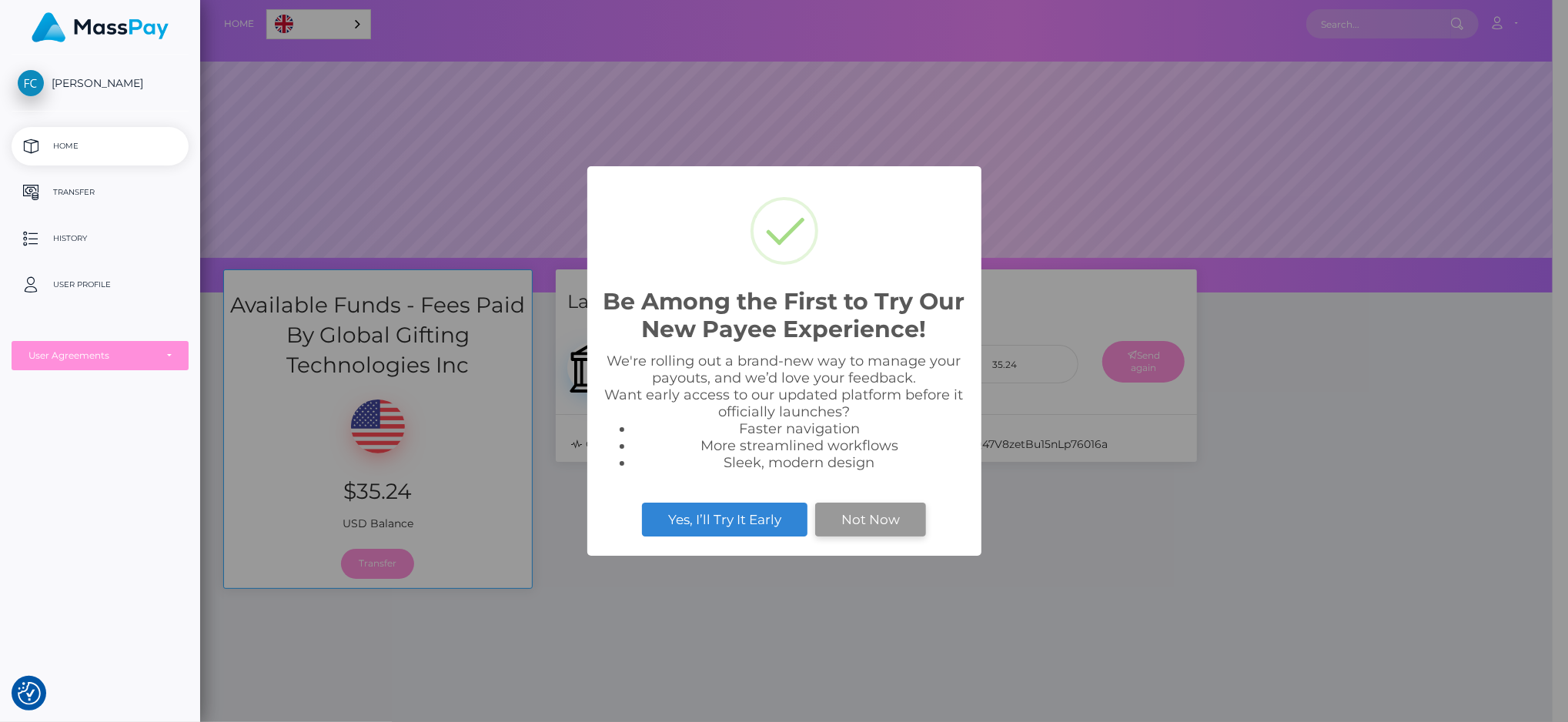 click on "Not Now" at bounding box center (871, 520) 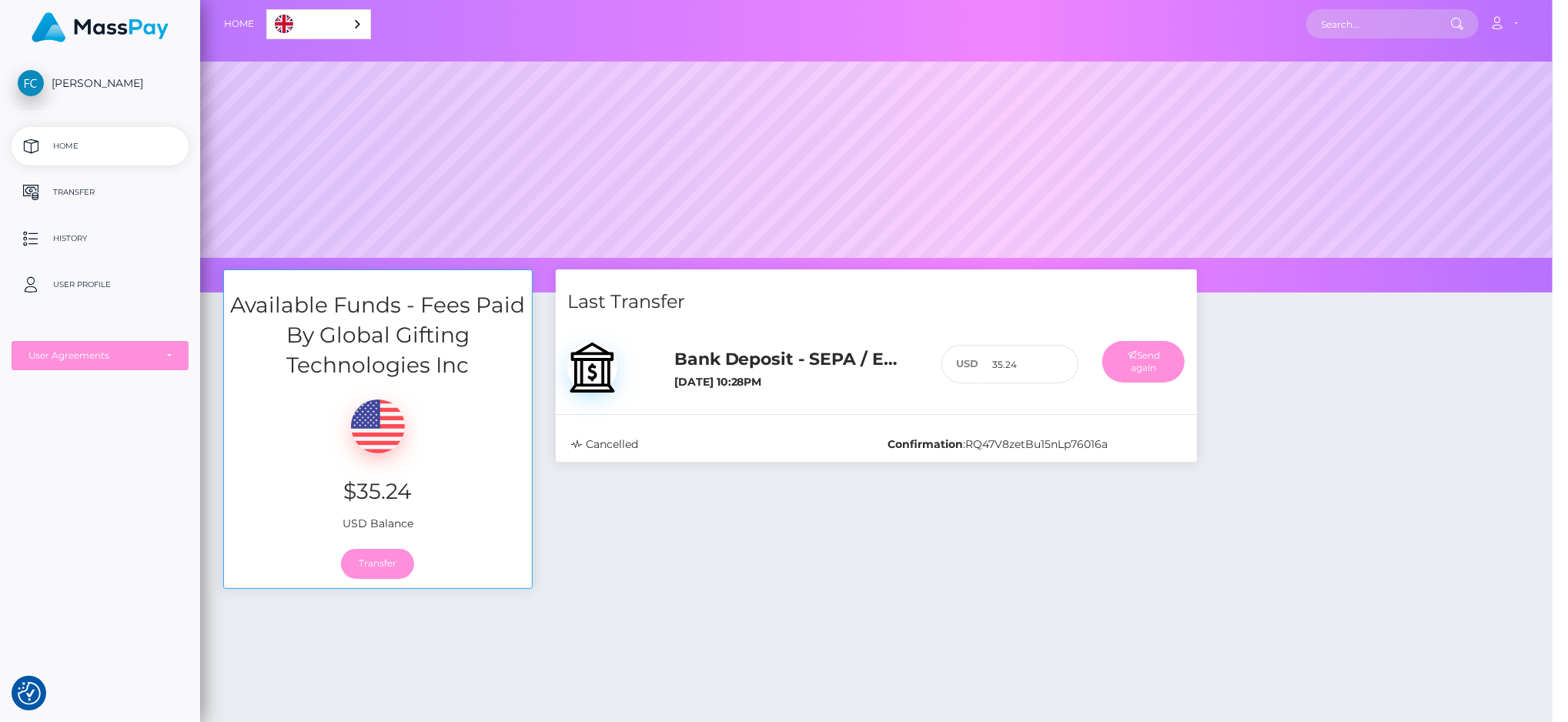 scroll, scrollTop: 769430, scrollLeft: 768391, axis: both 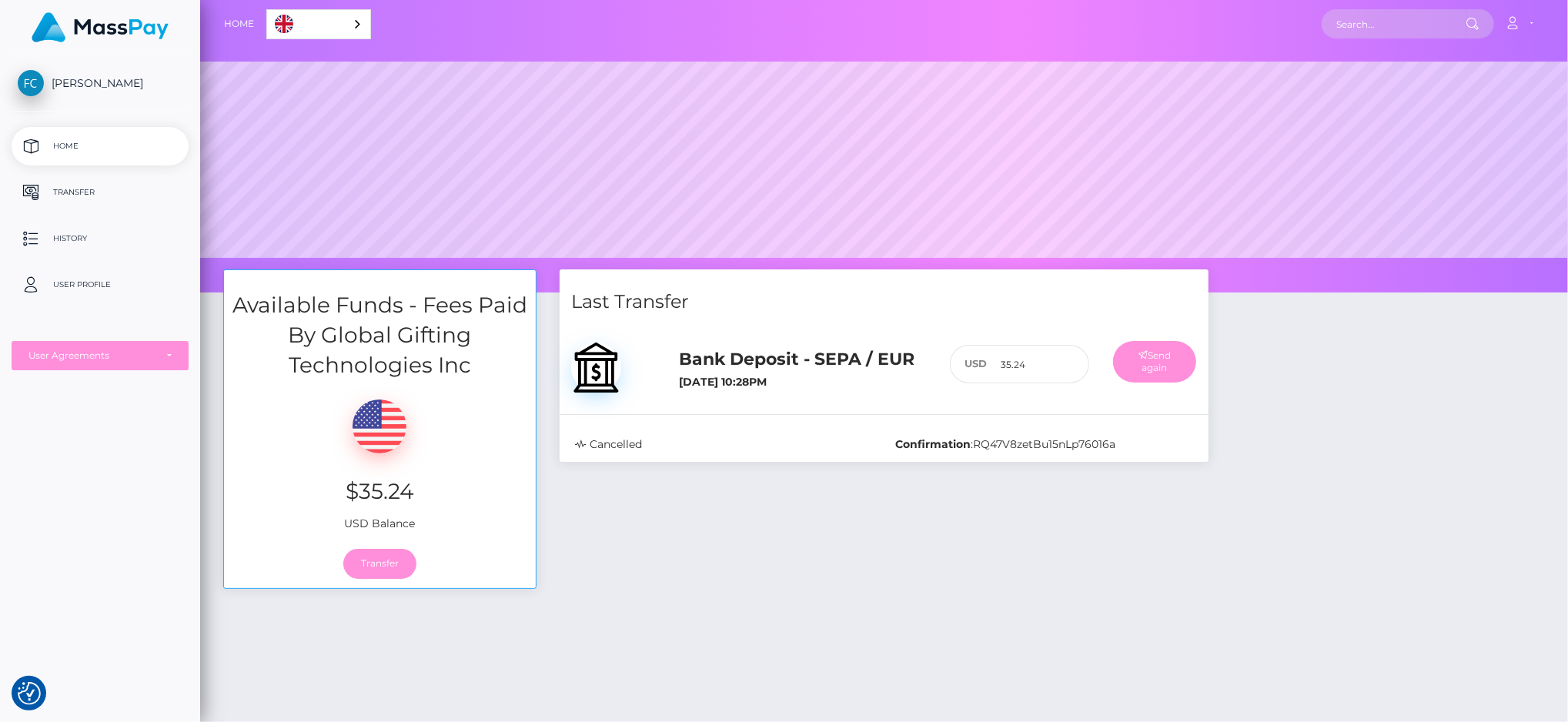 click on "Last Transfer
Bank Deposit - SEPA / EUR
[DATE] 10:28PM
35.24 :" at bounding box center (884, 436) 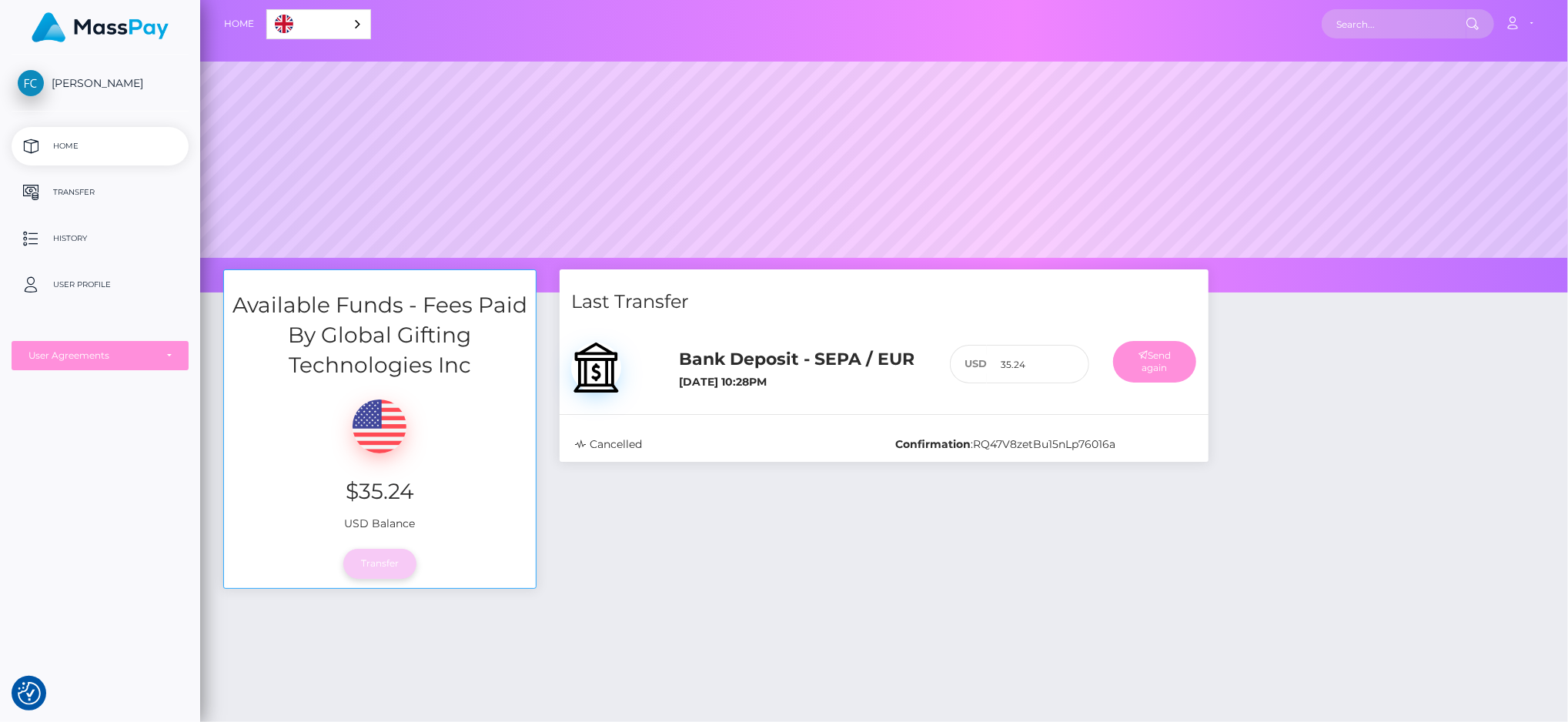 click on "Transfer" at bounding box center (379, 563) 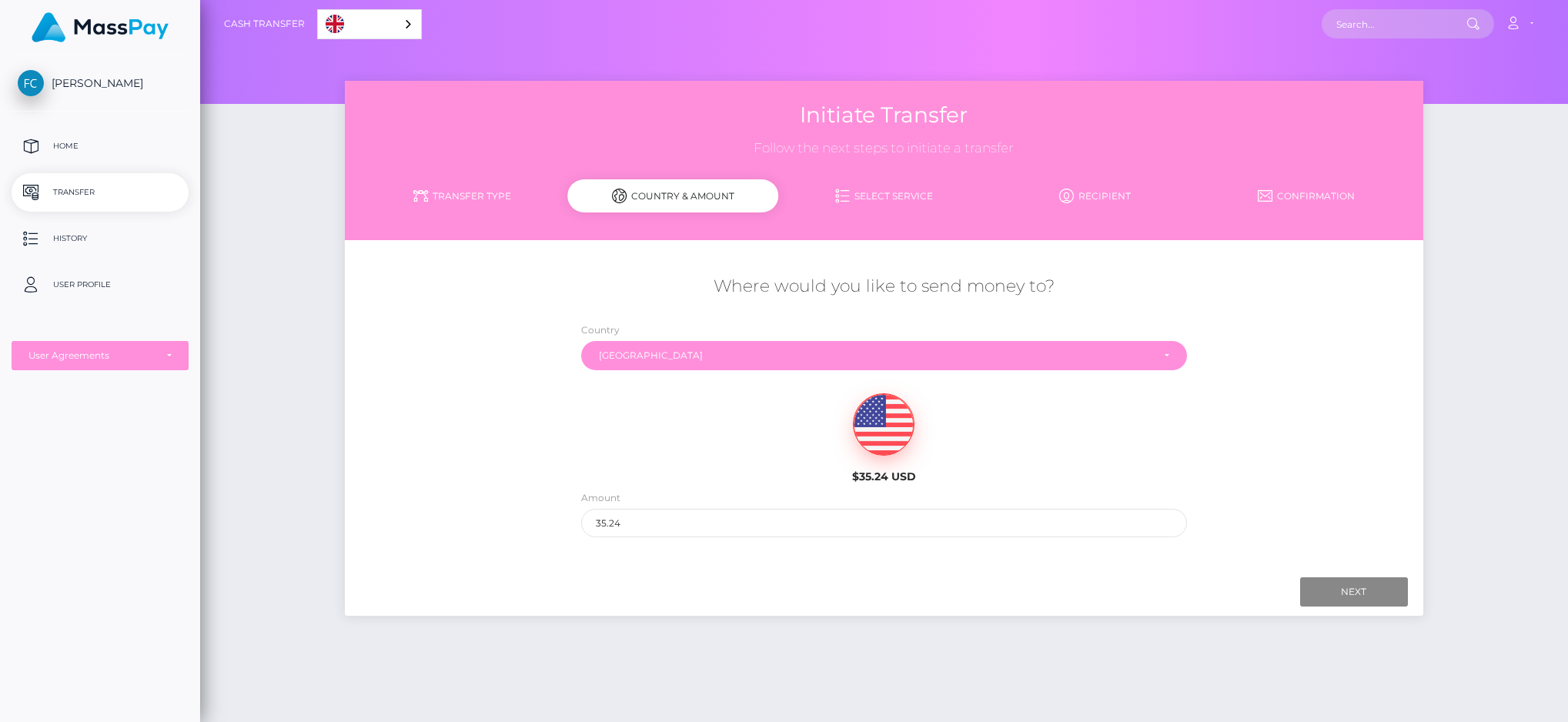 scroll, scrollTop: 0, scrollLeft: 0, axis: both 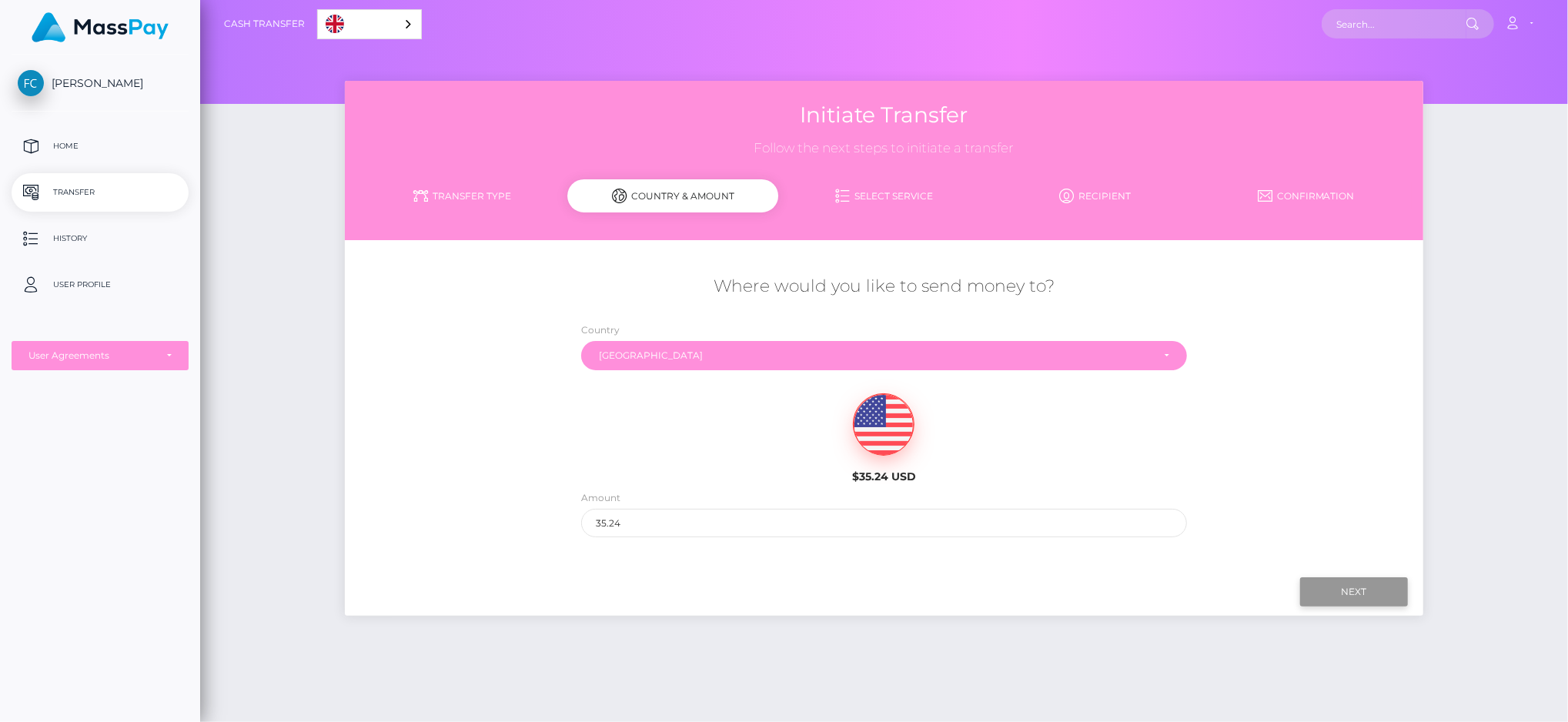 click on "Next" at bounding box center [1354, 592] 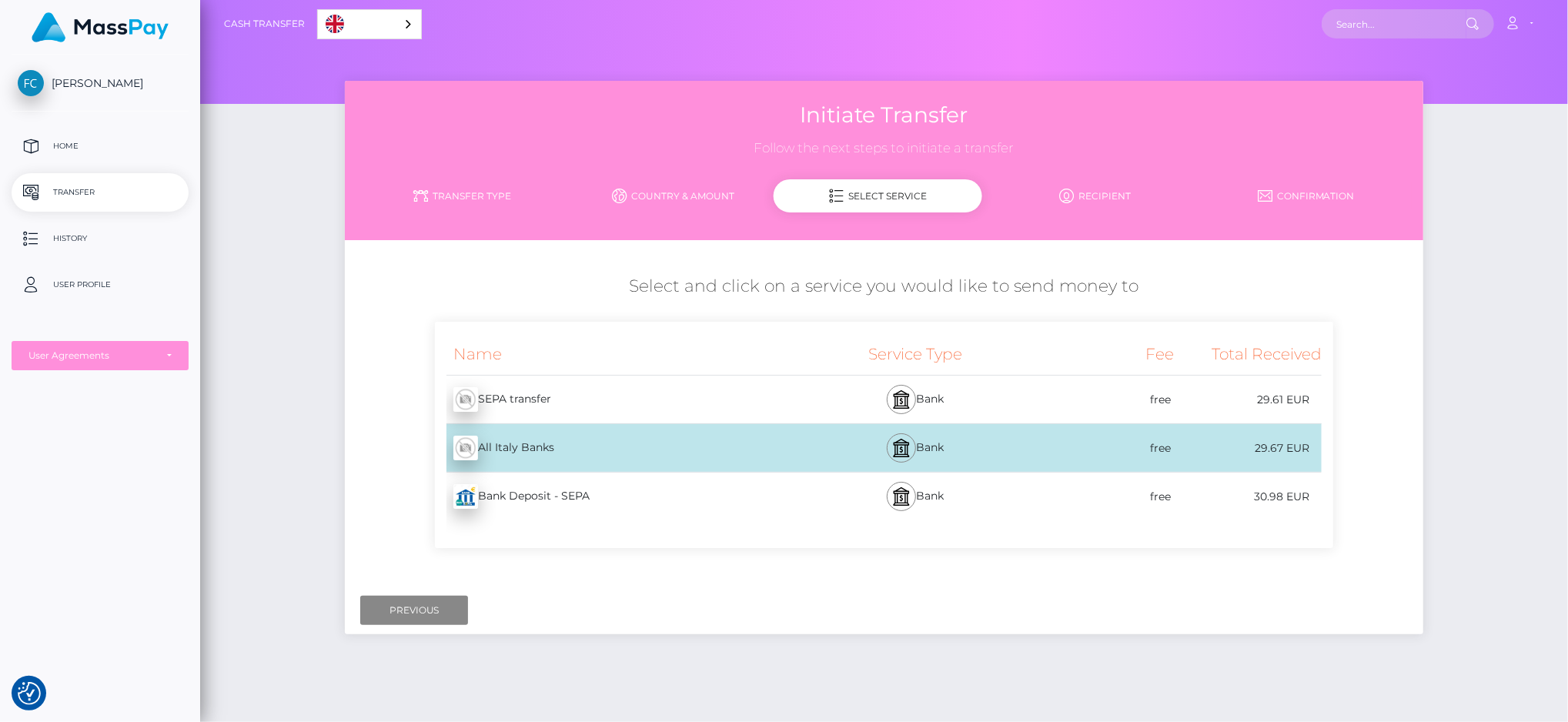 click on "Bank Deposit - SEPA  - EUR" at bounding box center (620, 496) 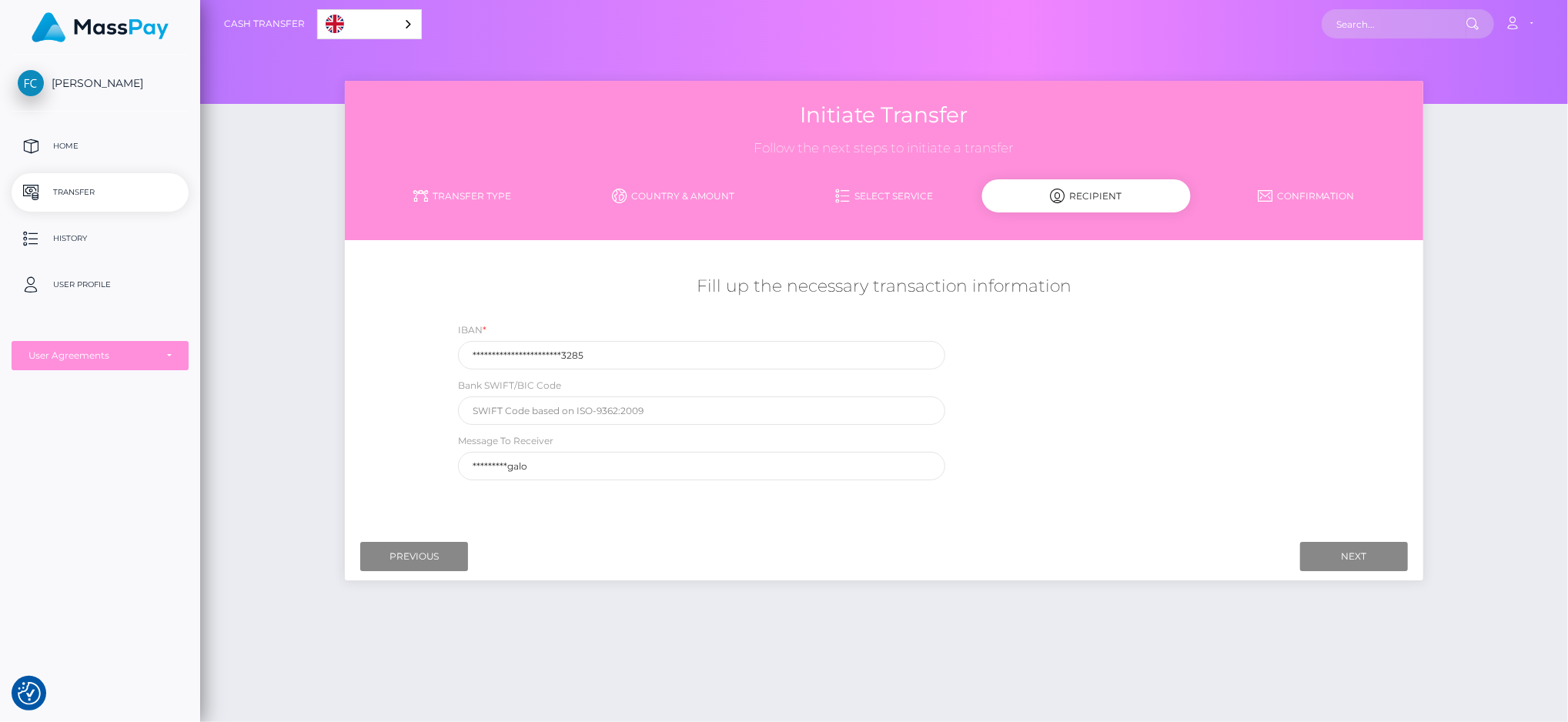 click on "Initiate Transfer
Follow the next steps to initiate a transfer
Transfer Type
Country & Amount
Select Service" at bounding box center [884, 338] 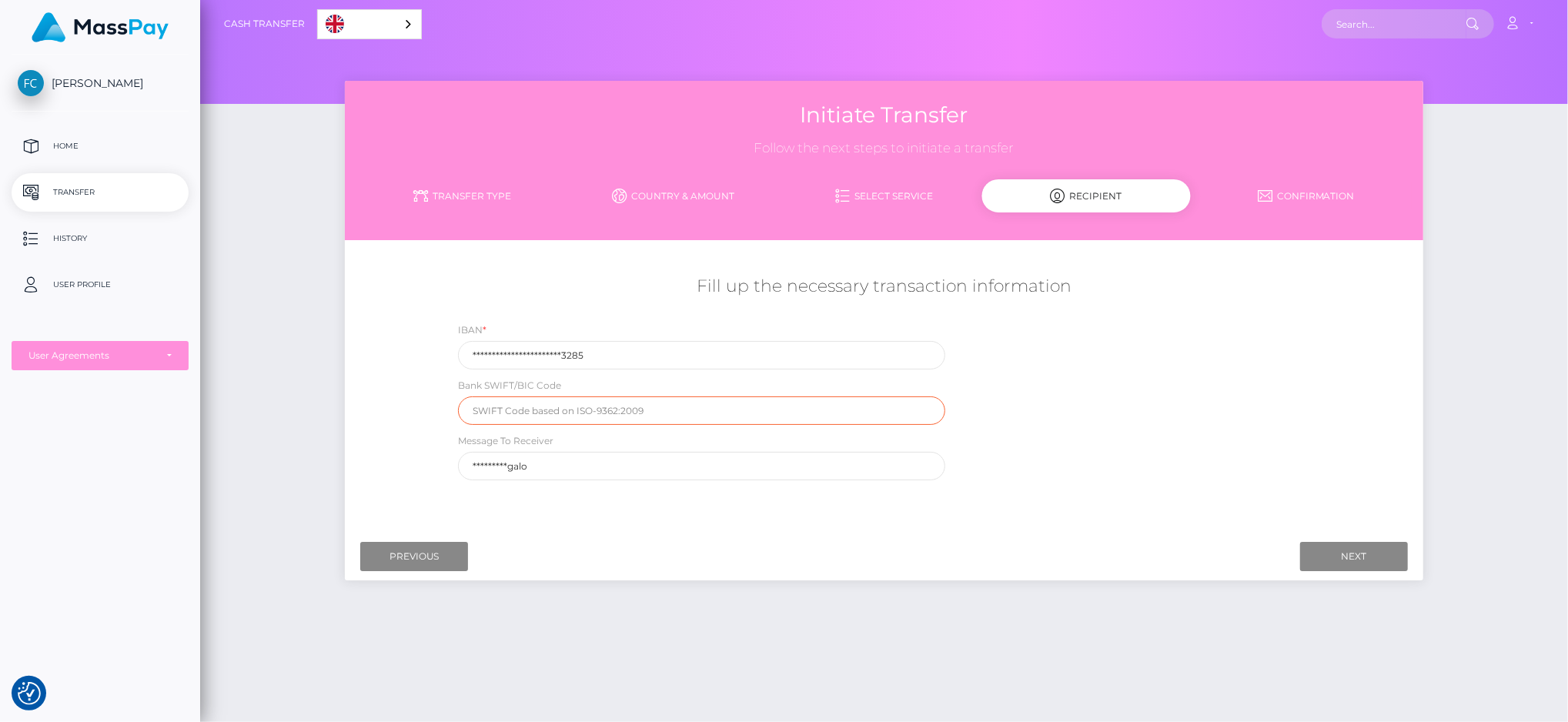 click at bounding box center (701, 410) 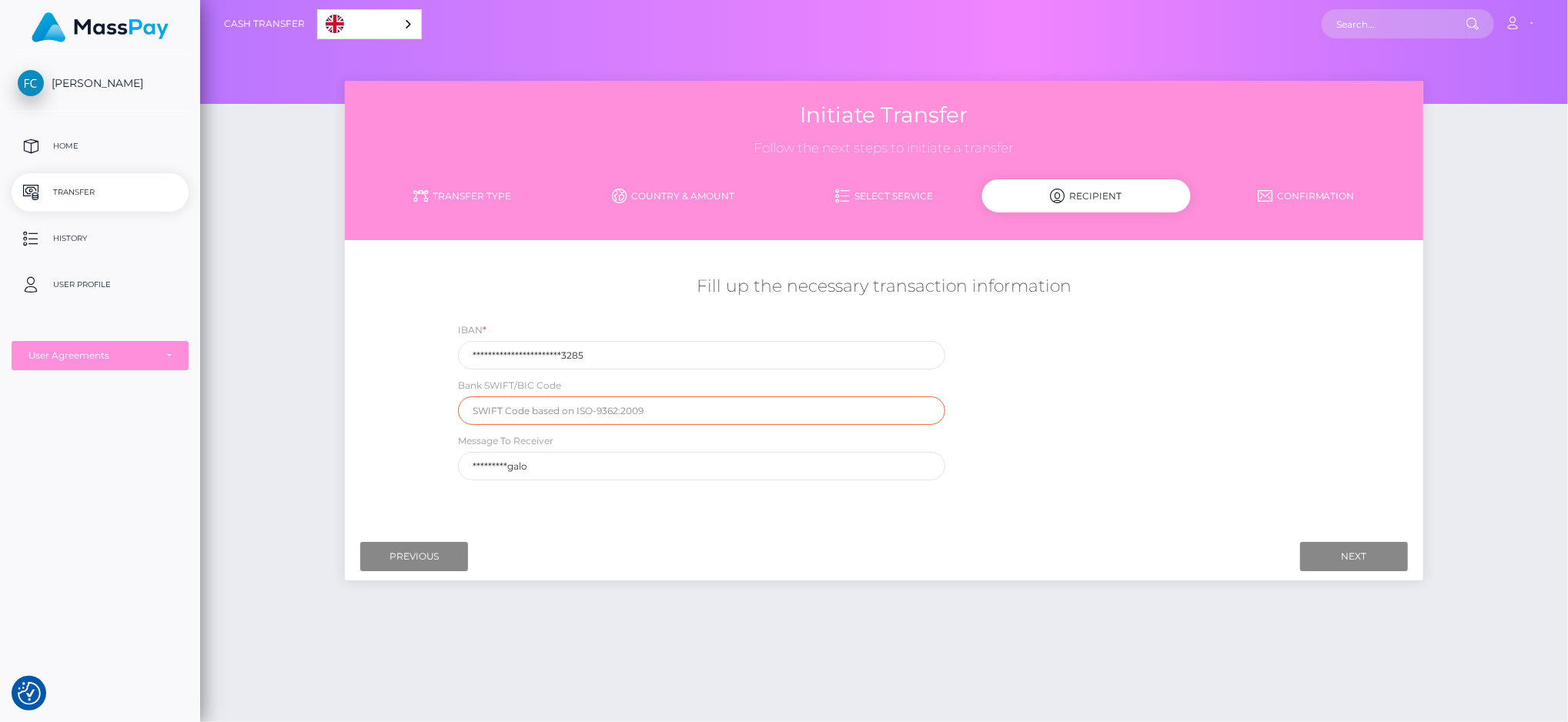 type on "0" 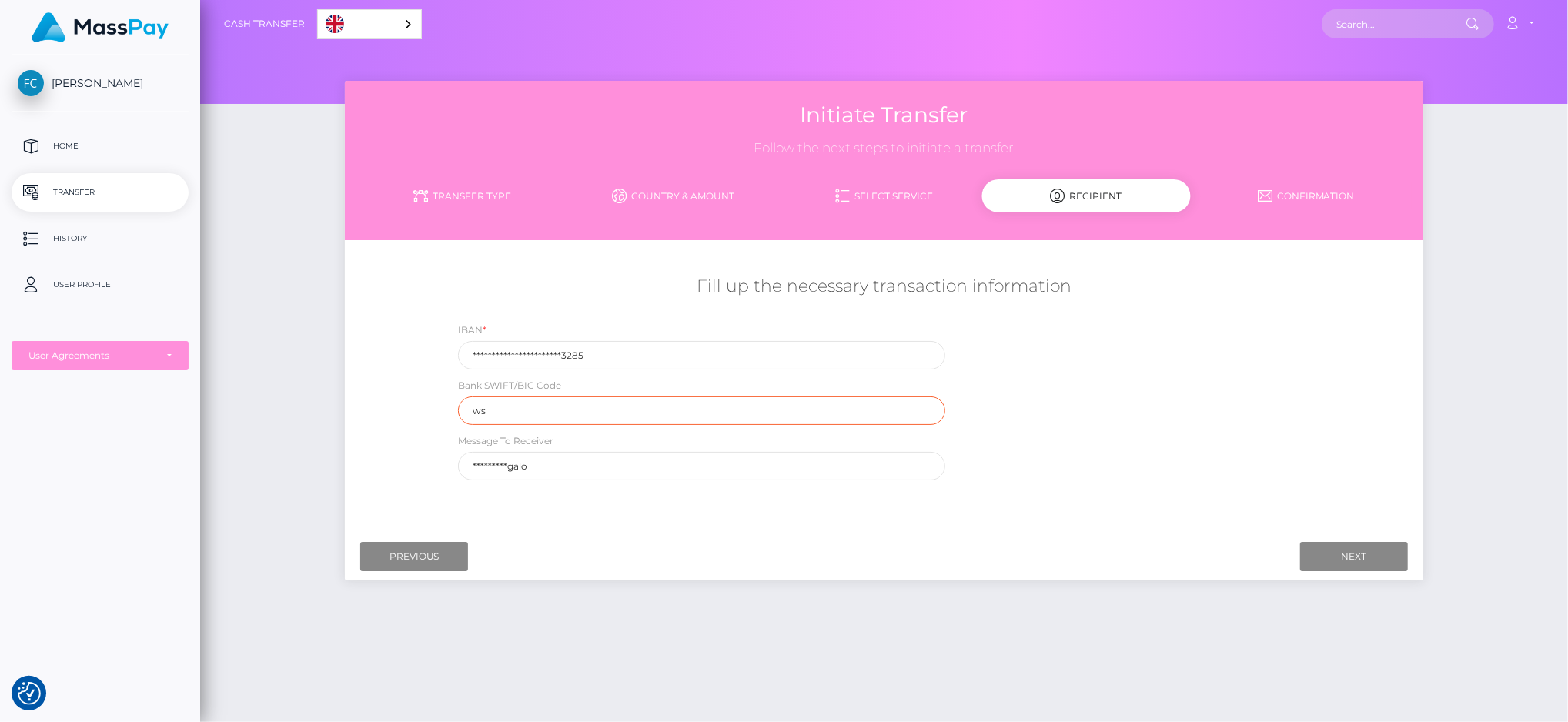 type on "w" 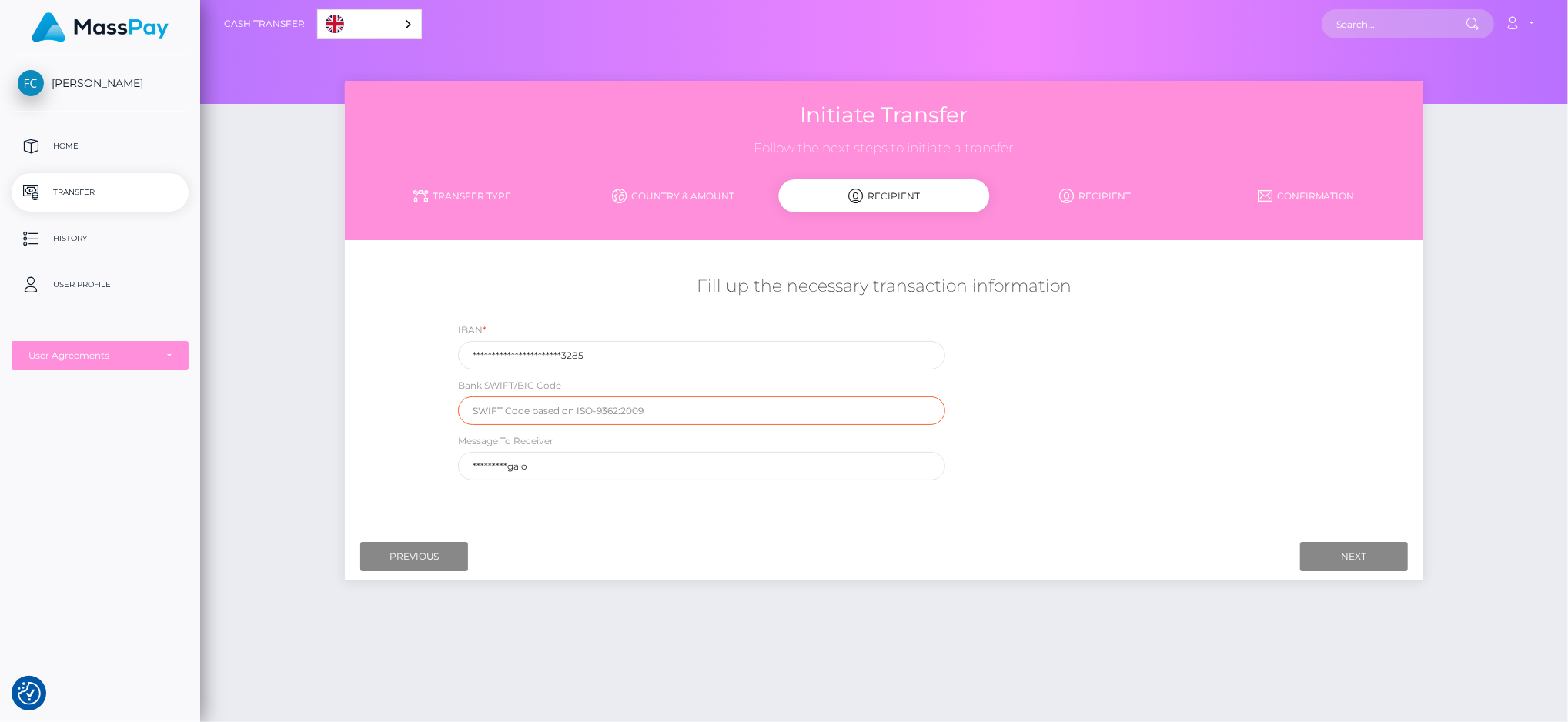 click at bounding box center [701, 410] 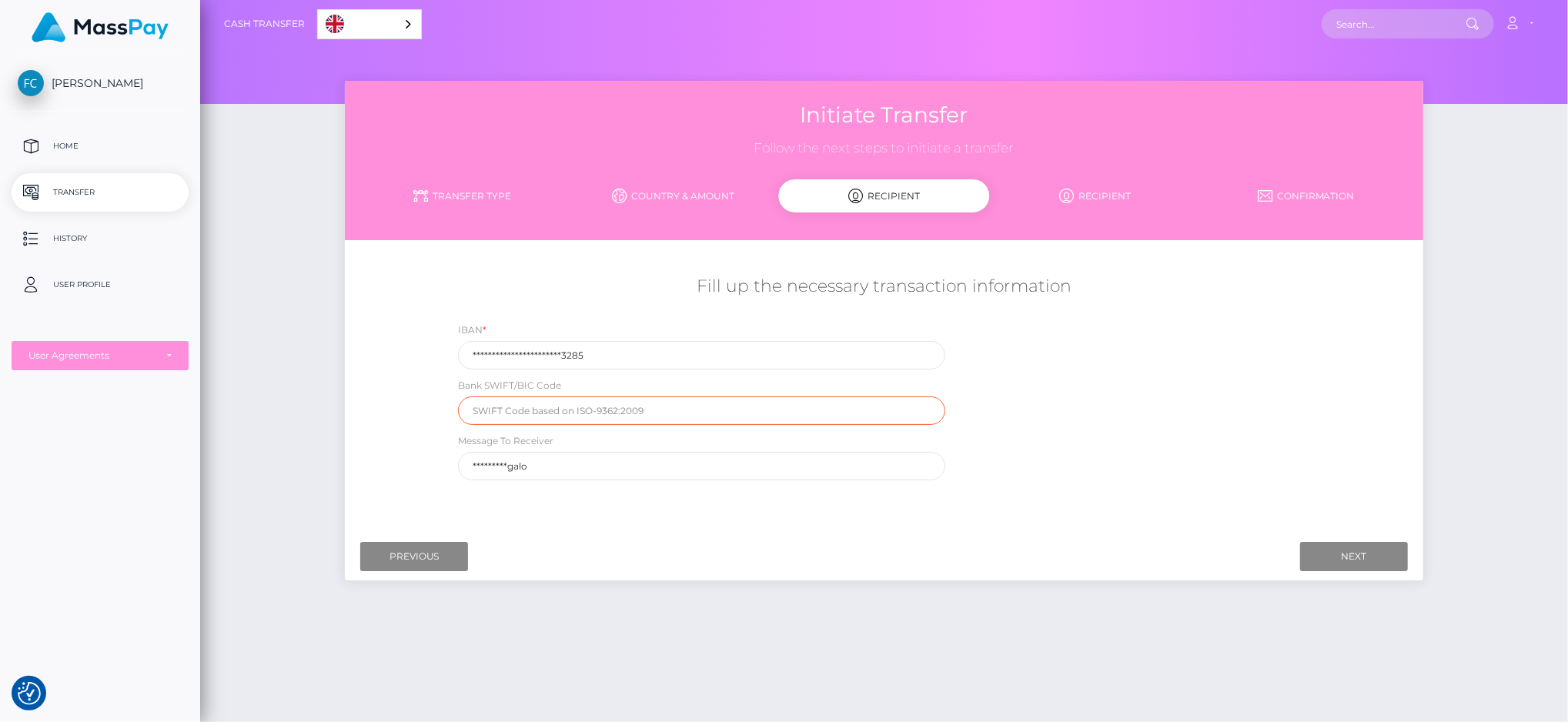 paste on "[SWIFT_CODE]" 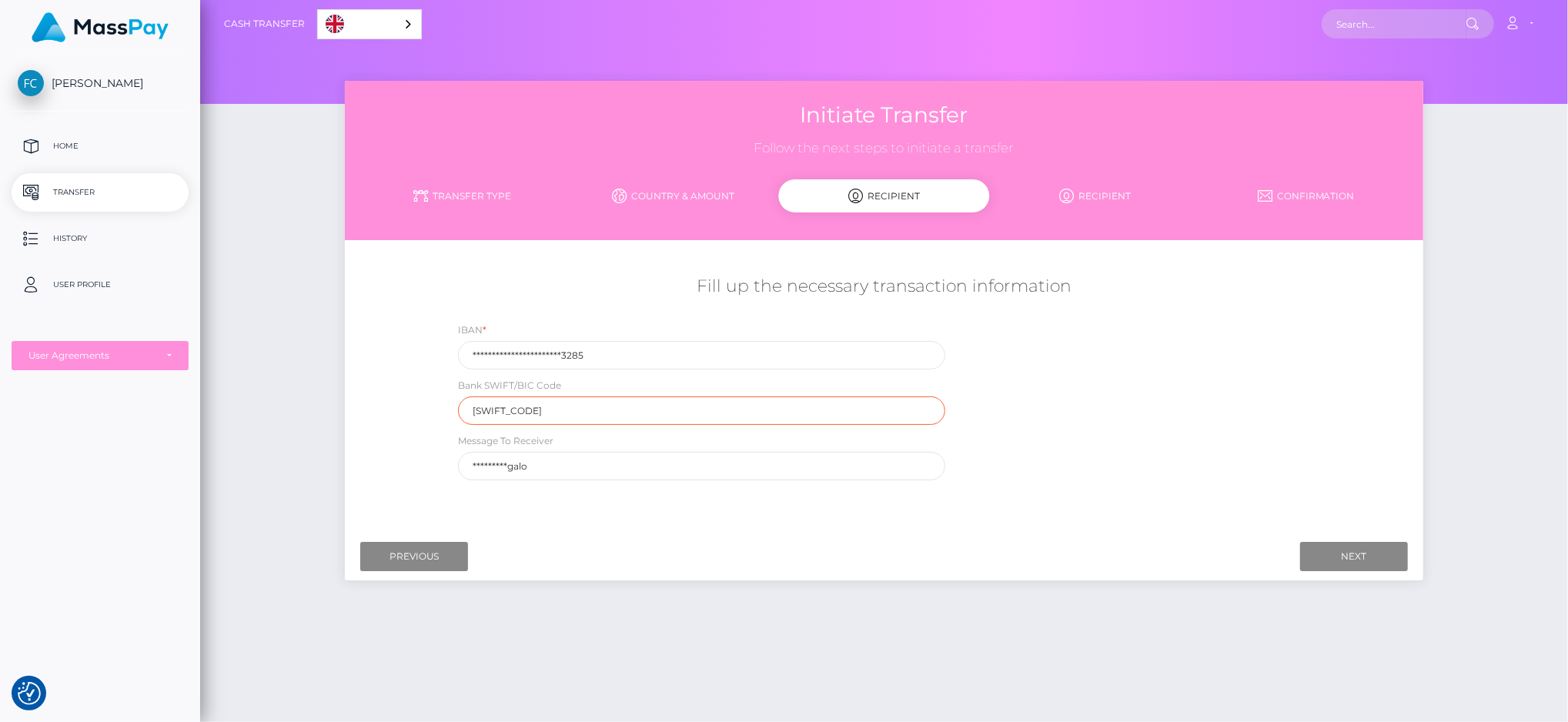 click on "[SWIFT_CODE]" at bounding box center (701, 410) 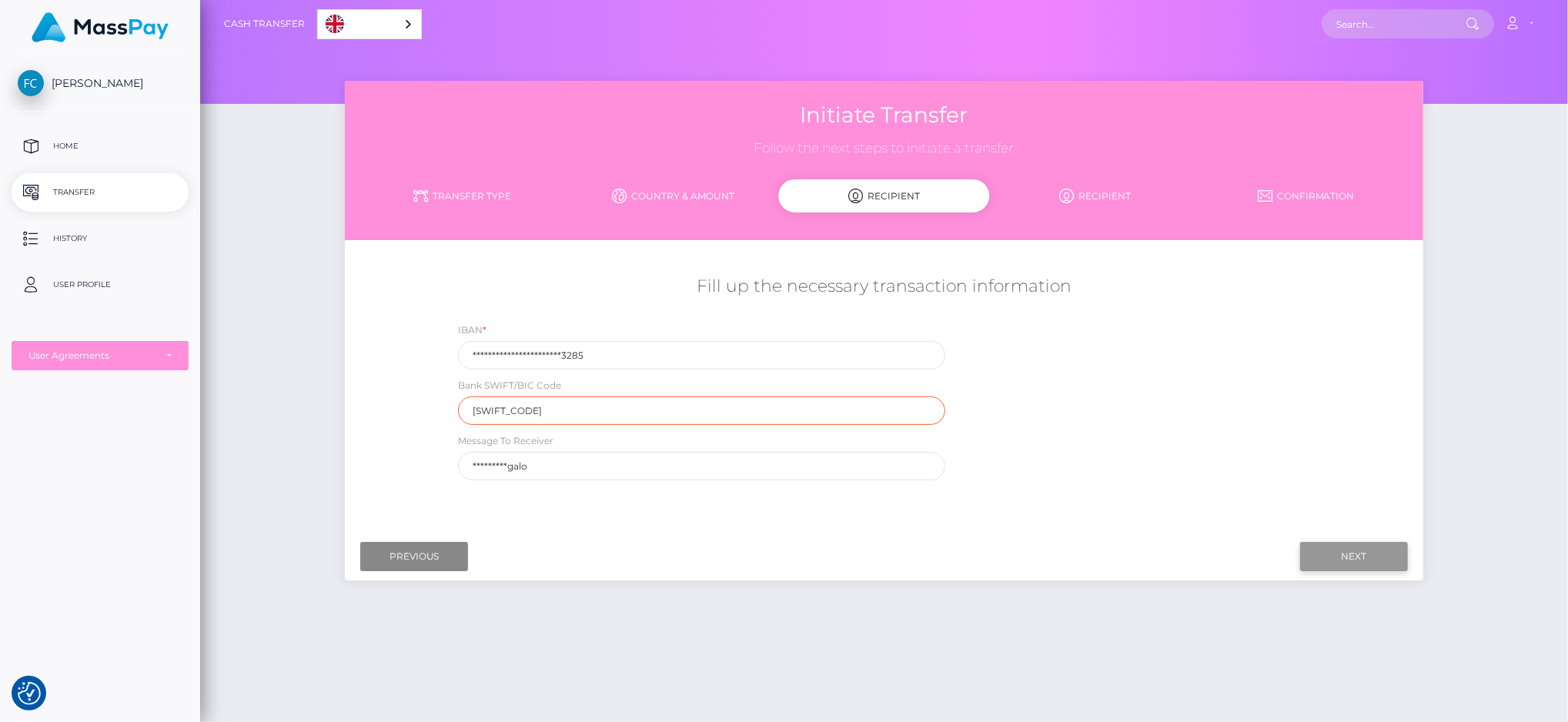 type on "[SWIFT_CODE]" 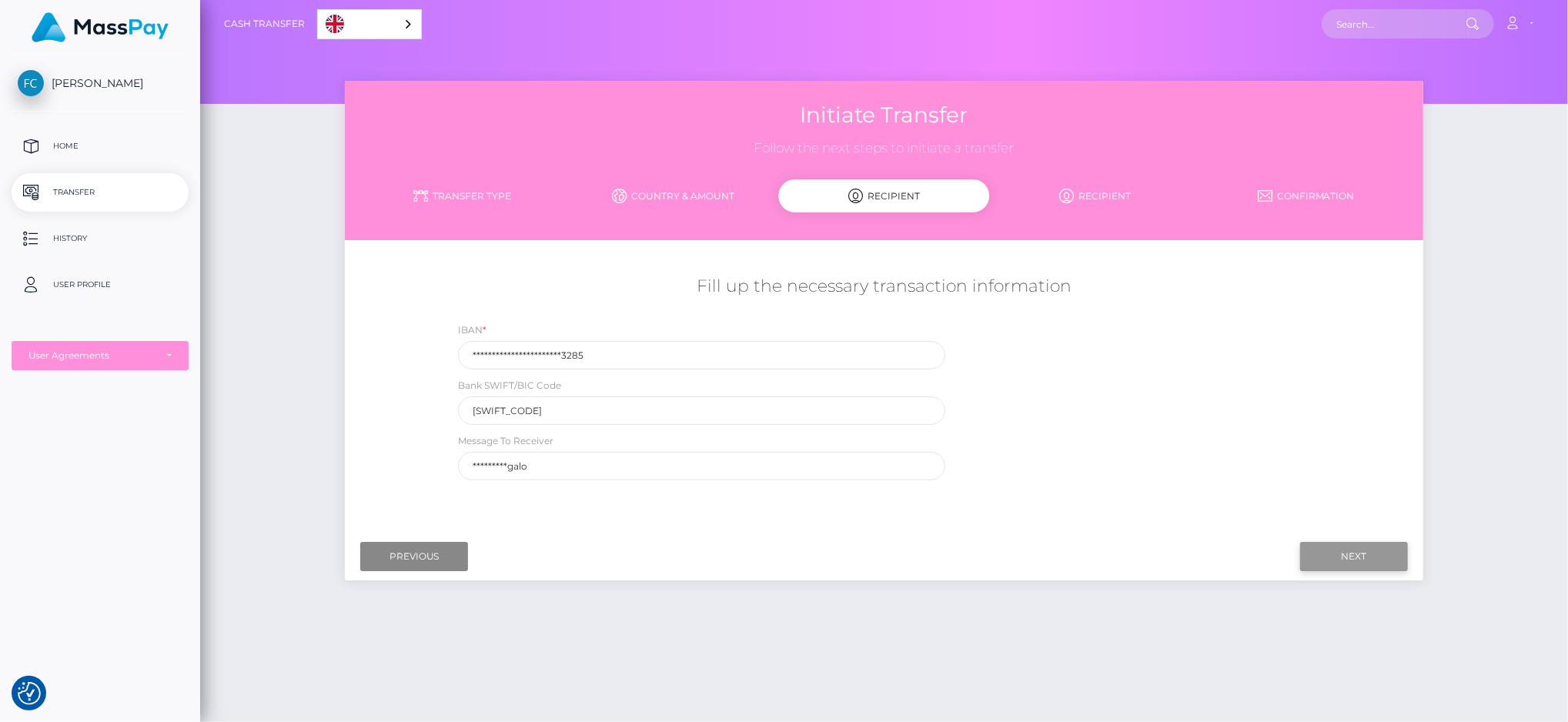 click on "Next" at bounding box center [1354, 557] 